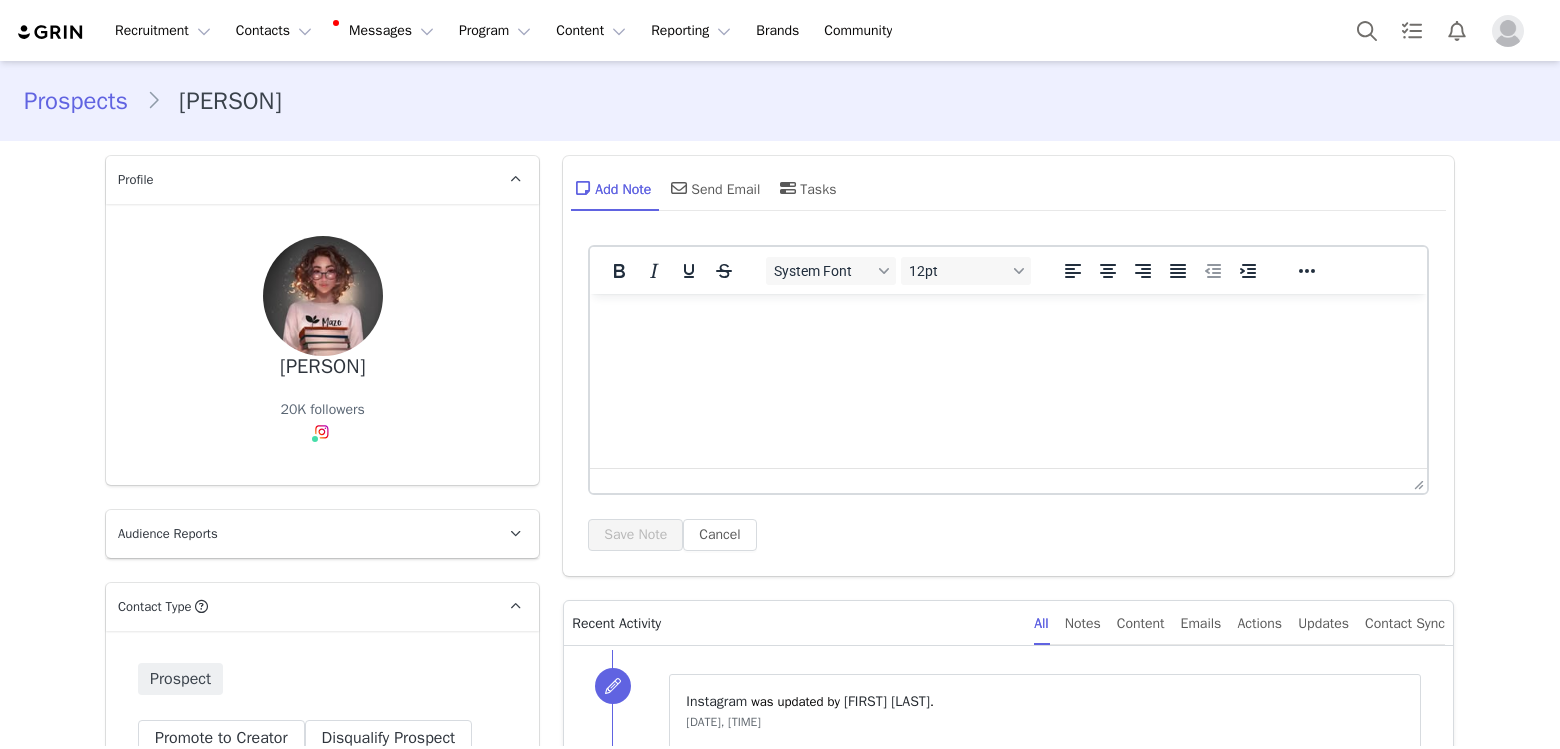 scroll, scrollTop: 0, scrollLeft: 0, axis: both 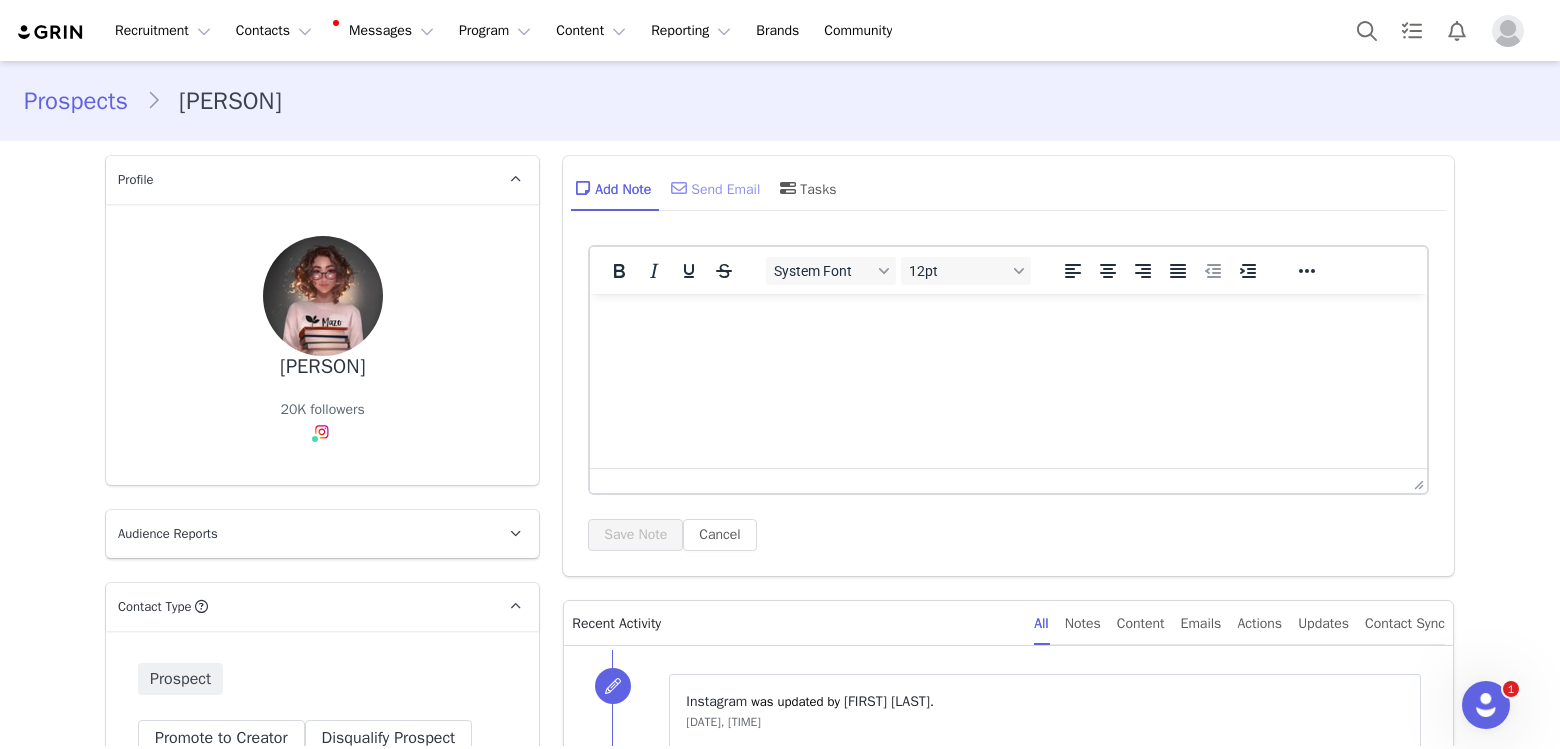 click on "Send Email" at bounding box center (713, 188) 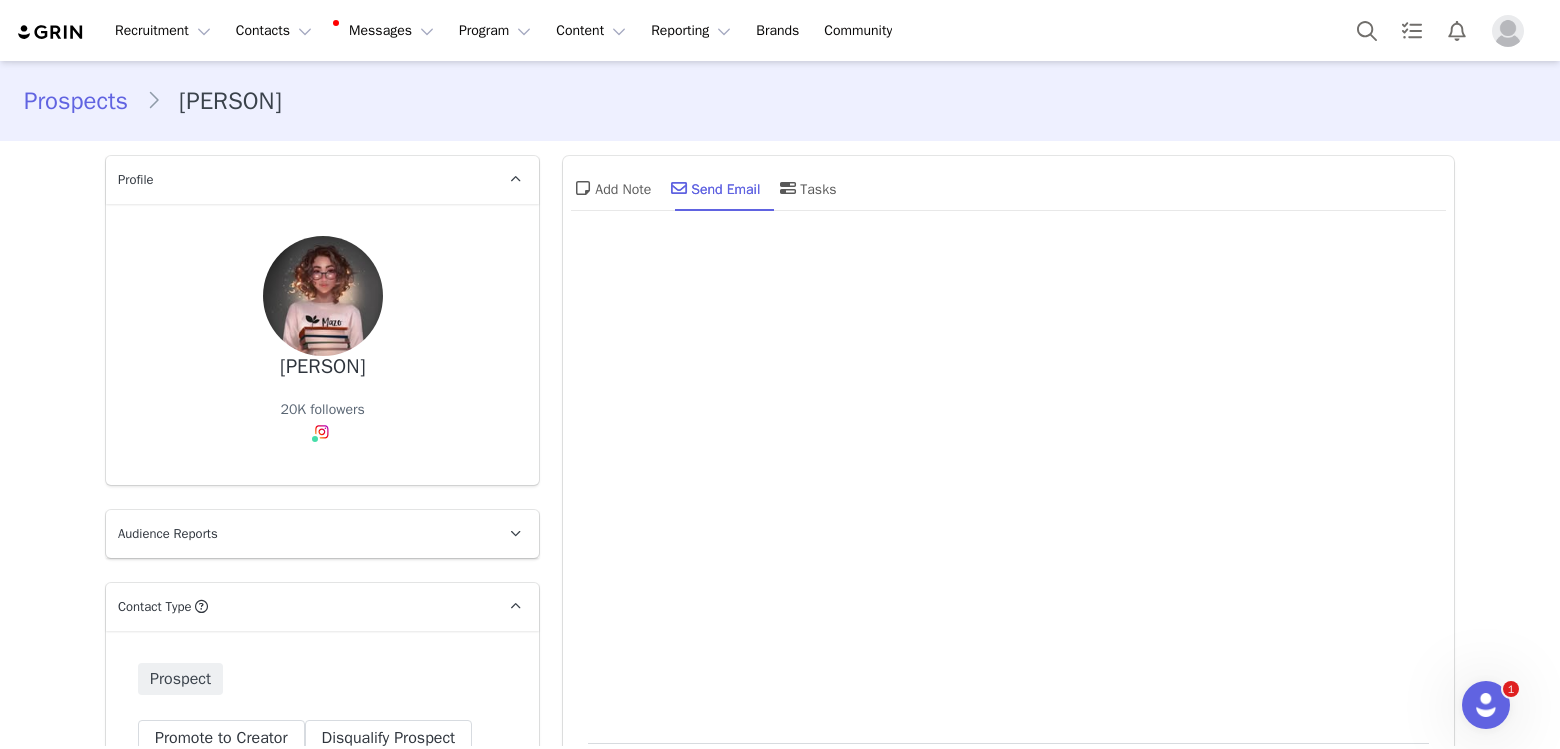 scroll, scrollTop: 0, scrollLeft: 0, axis: both 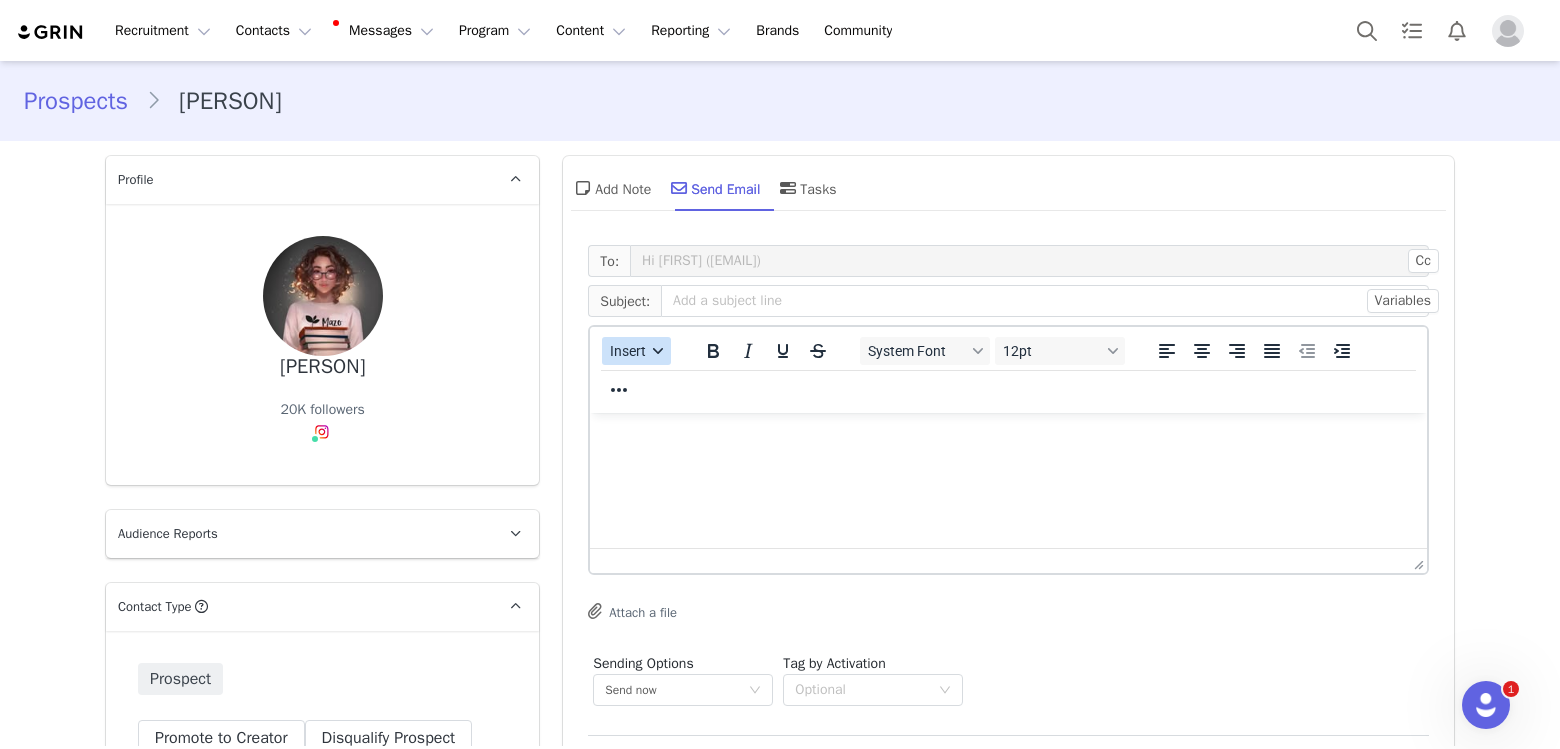 click on "Insert" at bounding box center [636, 351] 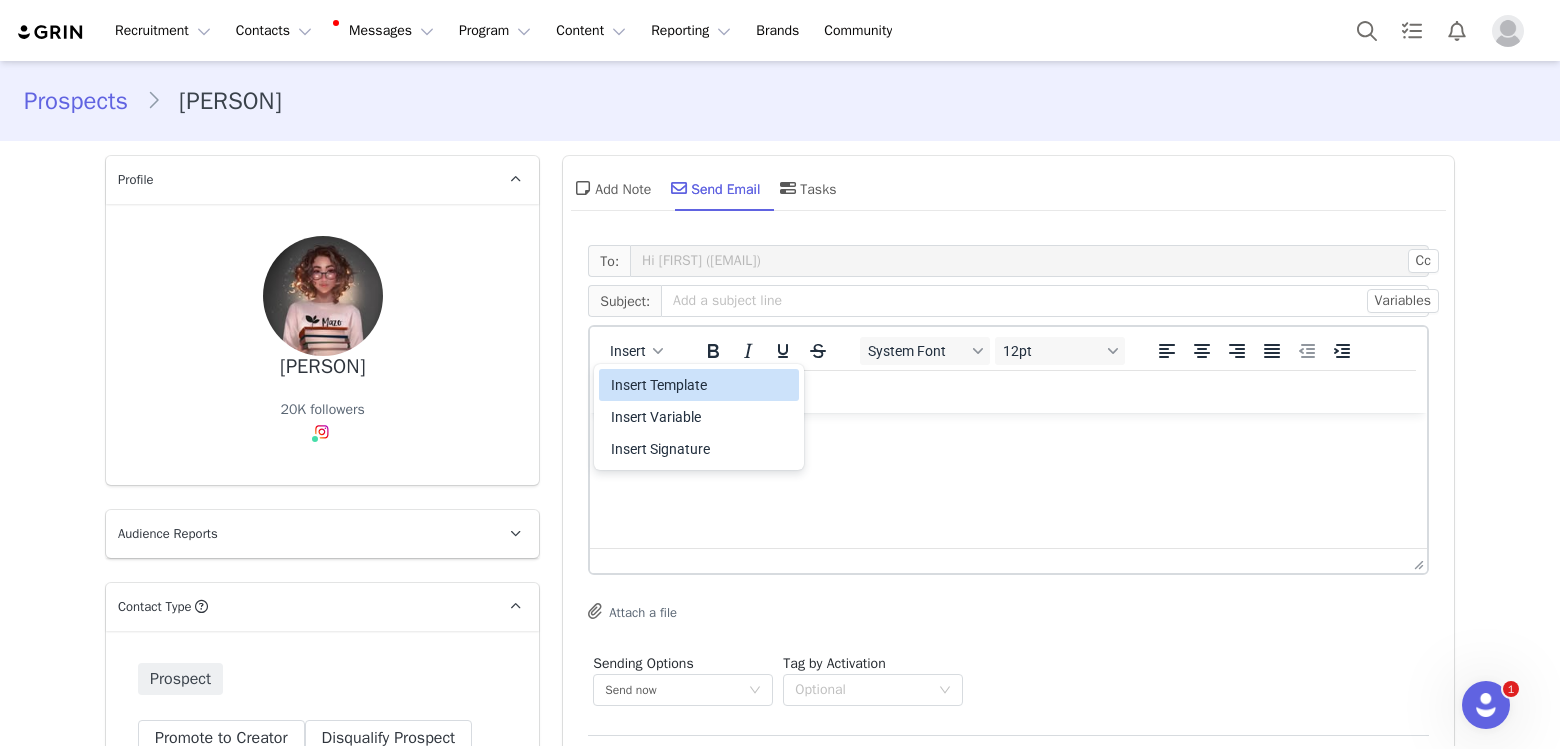 click on "Insert Template" at bounding box center [701, 385] 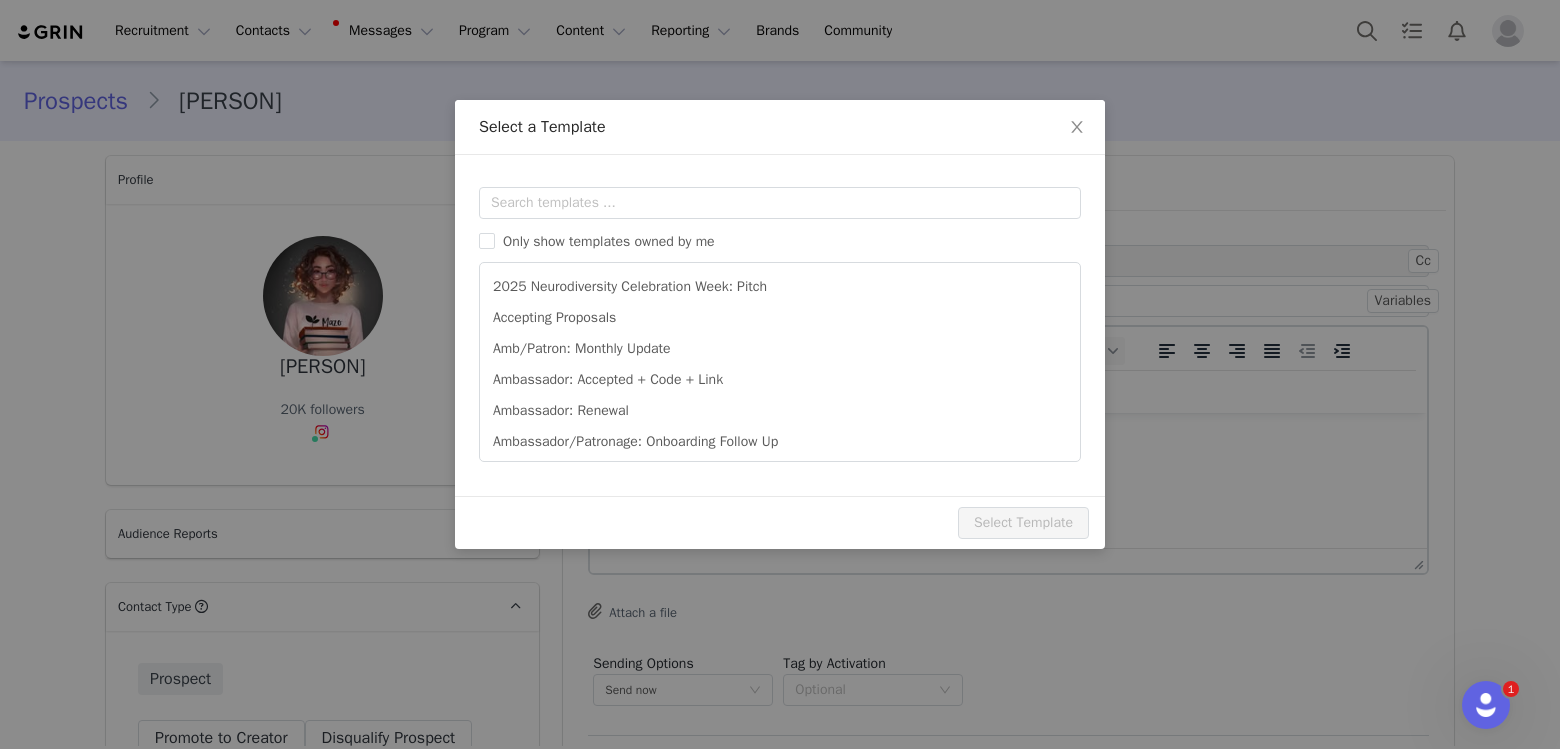 scroll, scrollTop: 0, scrollLeft: 0, axis: both 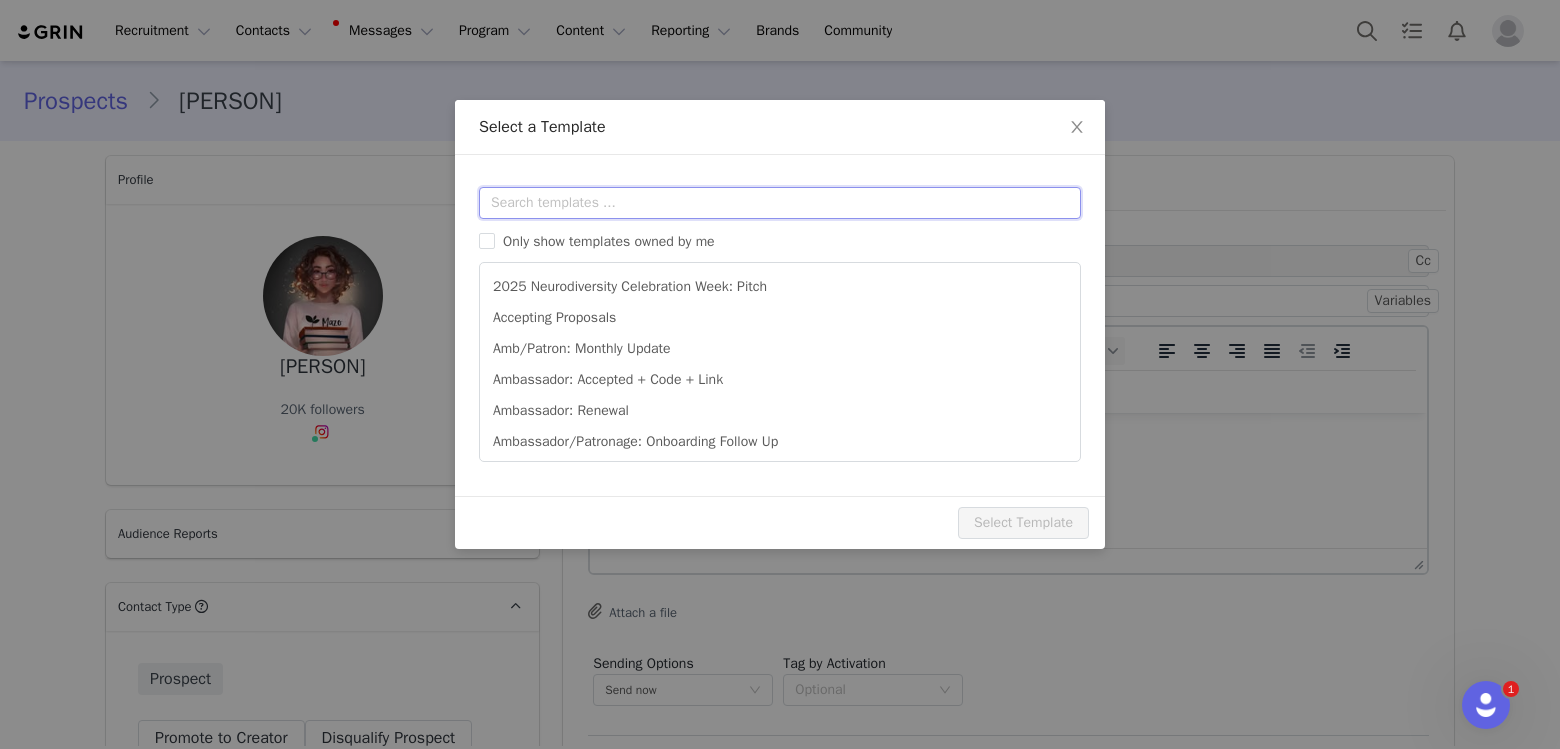 click at bounding box center (780, 203) 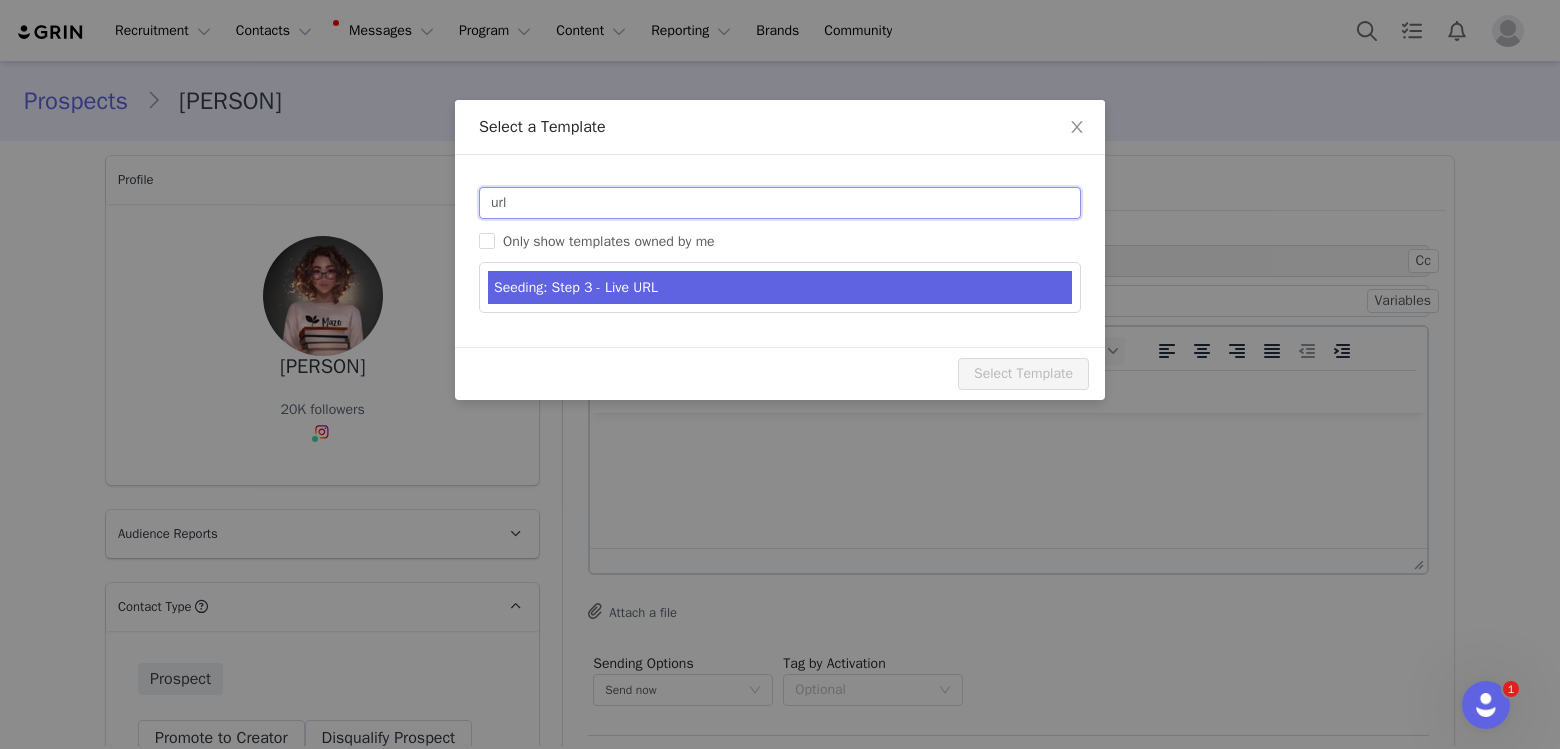 type on "url" 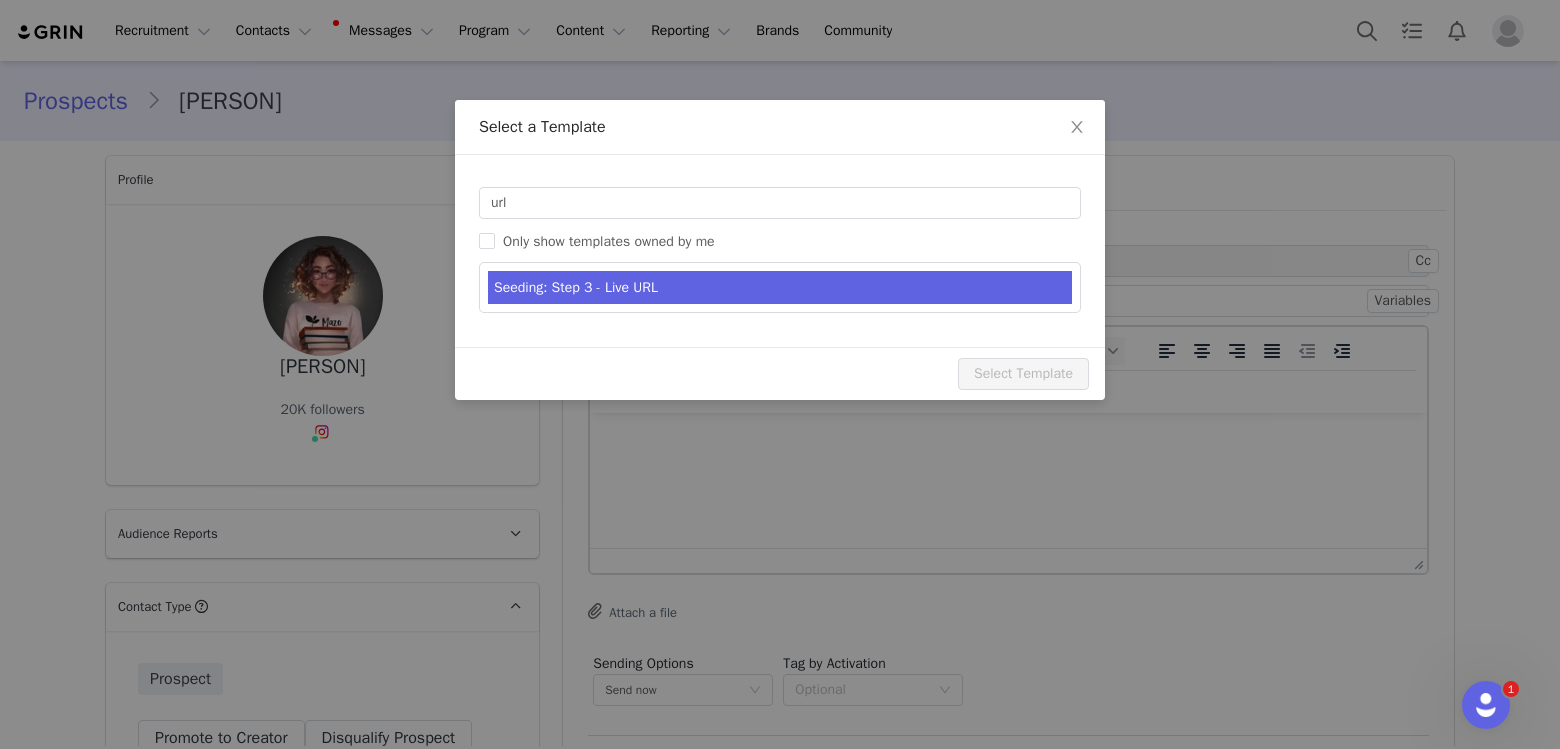type on "[FIRST] x Paperlike Let’s Collab!" 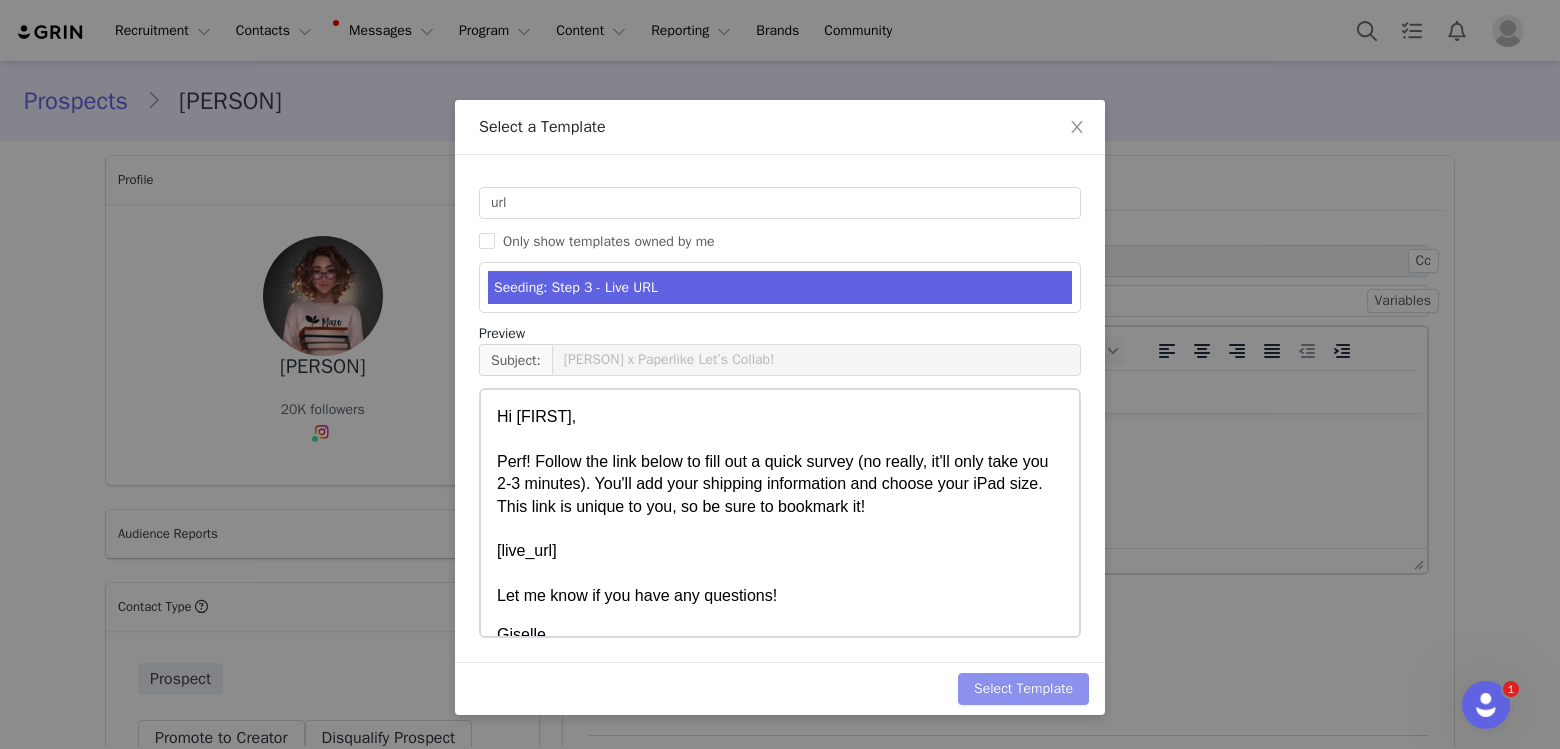 click on "Select Template" at bounding box center (1023, 689) 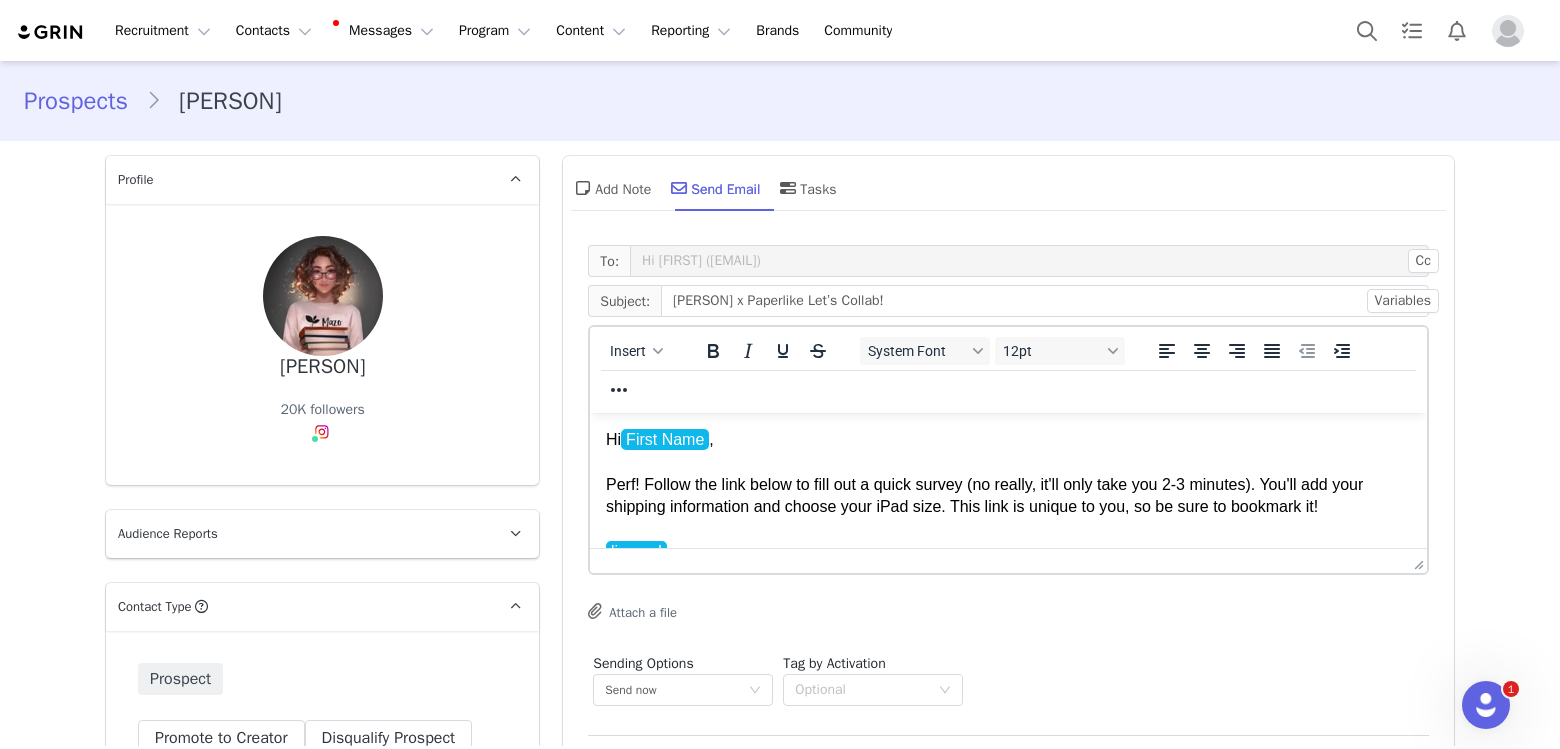 click on "Hi [FIRST], Perf! Follow the link below to fill out a quick survey (no really, it'll only take you 2-3 minutes). You'll add your shipping information and choose your iPad size. This link is unique to you, so be sure to bookmark it! live_url Let me know if you have any questions!" at bounding box center [1008, 518] 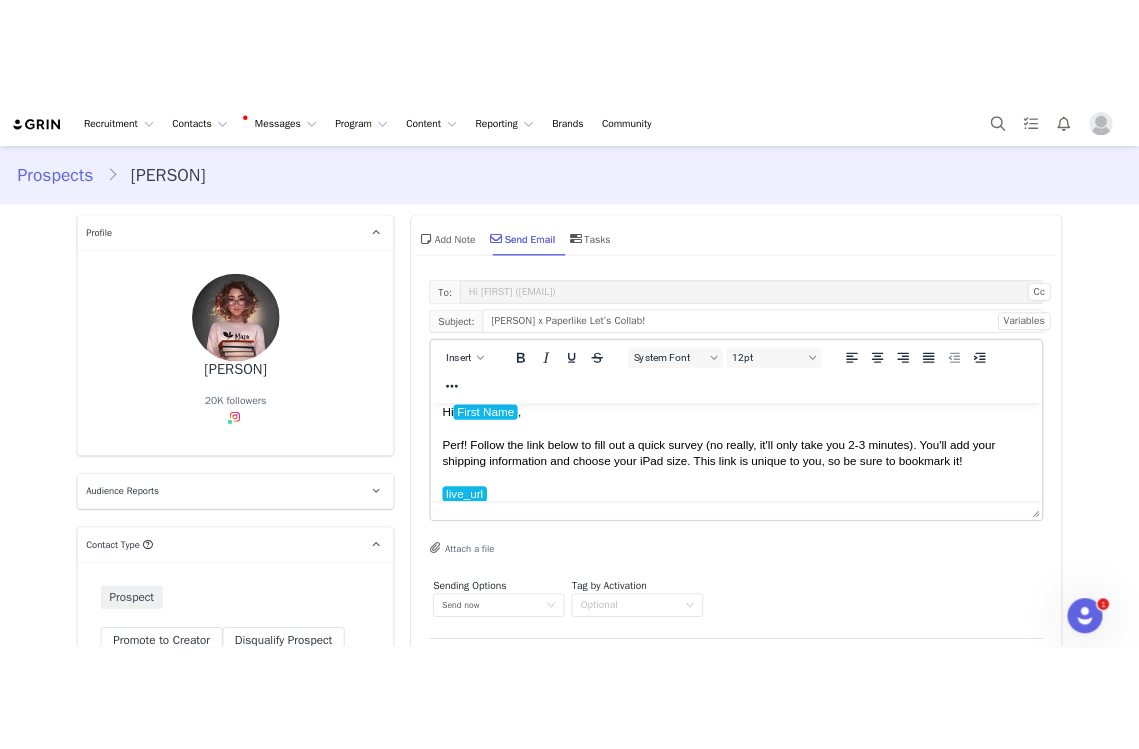 scroll, scrollTop: 20, scrollLeft: 0, axis: vertical 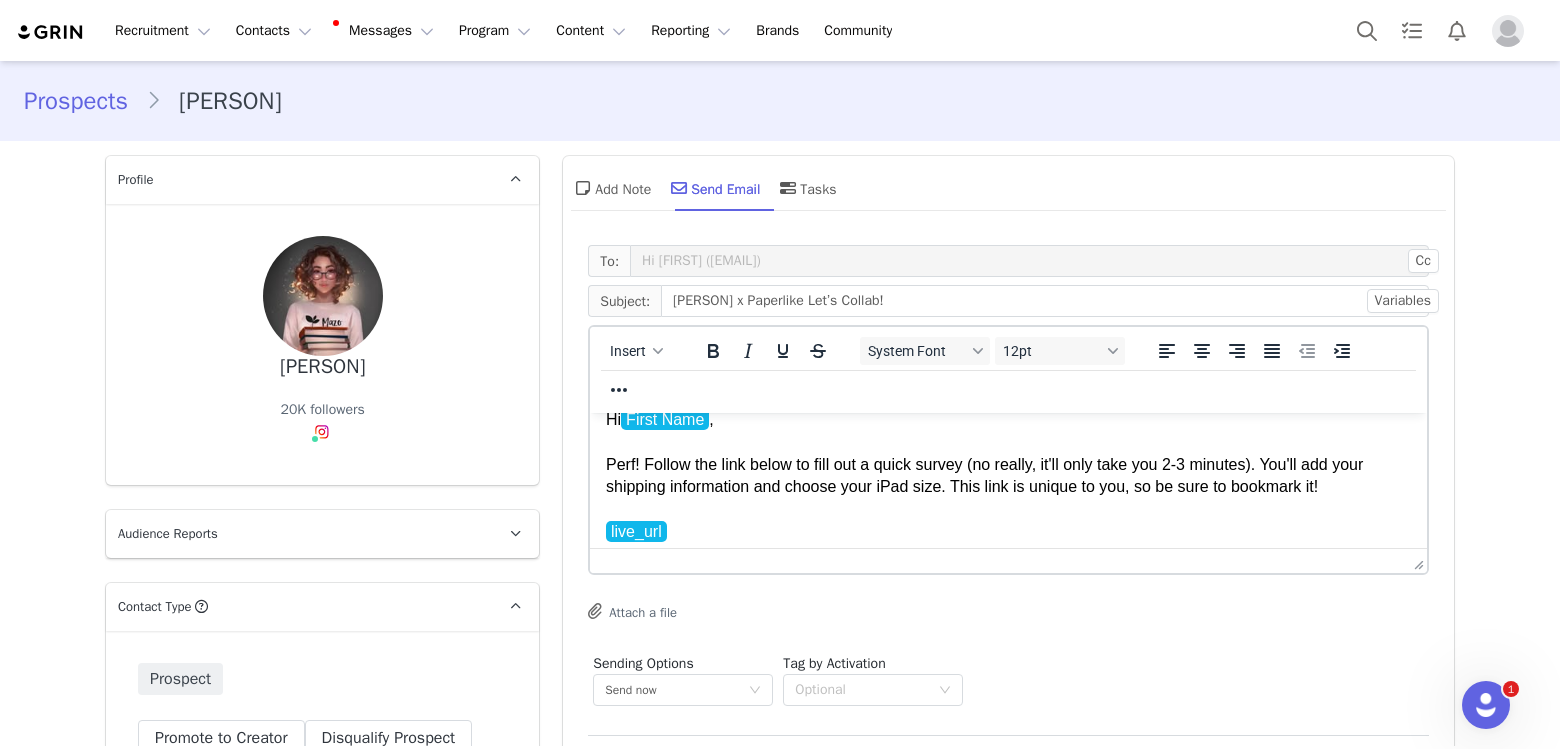 click on "Hi [FIRST], Perf! Follow the link below to fill out a quick survey (no really, it'll only take you 2-3 minutes). You'll add your shipping information and choose your iPad size. This link is unique to you, so be sure to bookmark it! live_url Let me know if you have any questions!" at bounding box center (1008, 498) 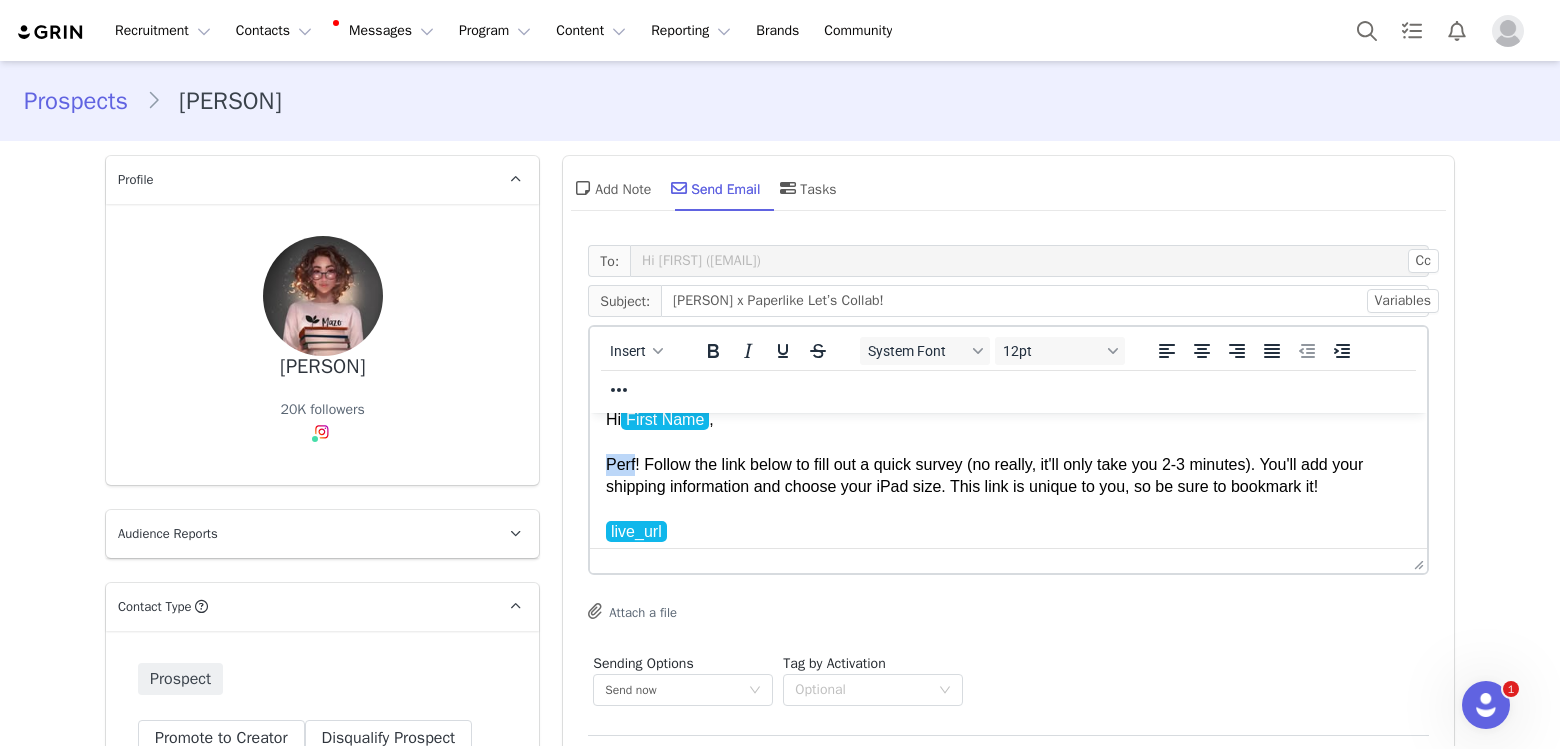 click on "Hi  First Name , Perf! Follow the link below to fill out a quick survey (no really, it'll only take you 2-3 minutes). You'll add your shipping information and choose your iPad size. This link is unique to you, so be sure to bookmark it!  live_url   Let me know if you have any questions!" at bounding box center (1008, 498) 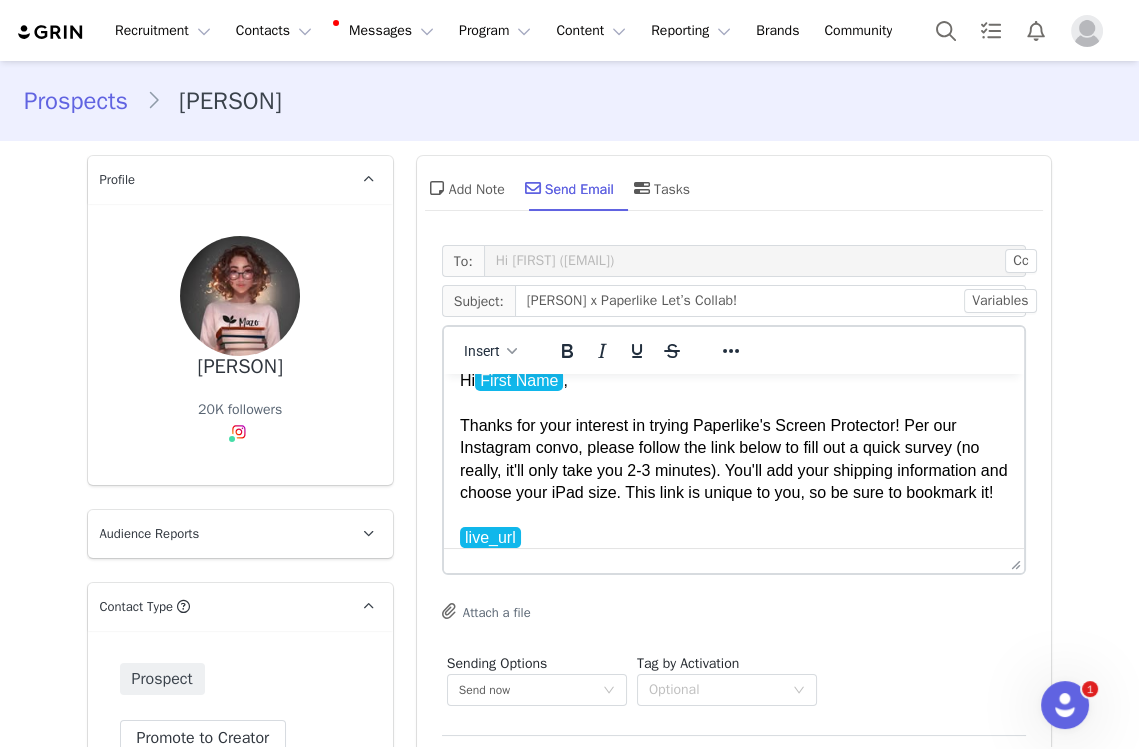 click on "Hi  First Name , Thanks for your interest in trying Paperlike's Screen Protector! Per our Instagram convo, please follow the link below to fill out a quick survey (no really, it'll only take you 2-3 minutes). You'll add your shipping information and choose your iPad size. This link is unique to you, so be sure to bookmark it!  live_url   Let me know if you have any questions!" at bounding box center (733, 482) 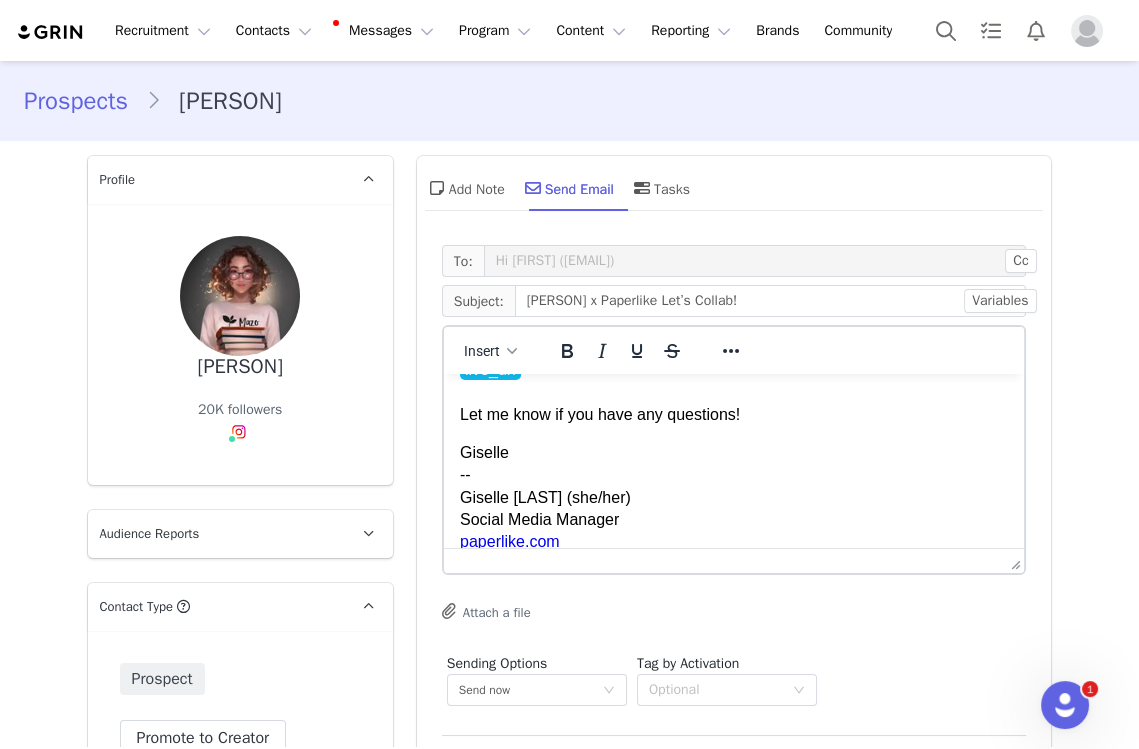 scroll, scrollTop: 191, scrollLeft: 0, axis: vertical 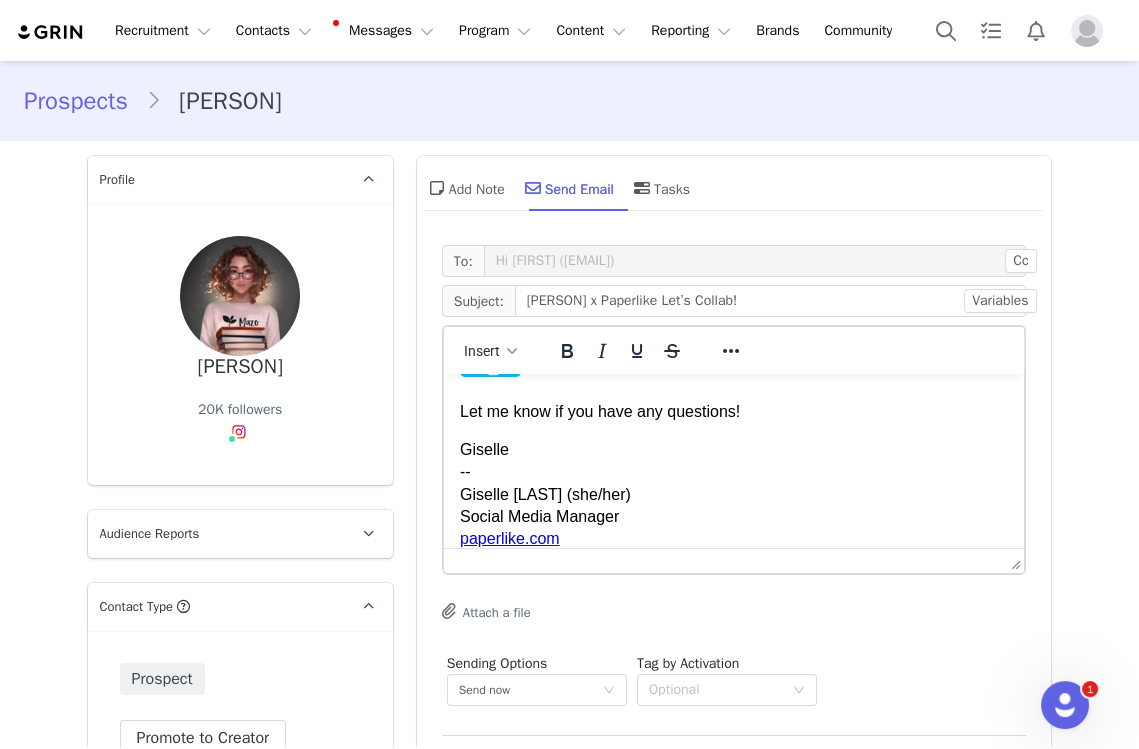 click on "Giselle -- Giselle Medina (she/her) Social Media Manager paperlike.com Instagram  |  Threads  |  YouTube" at bounding box center [733, 506] 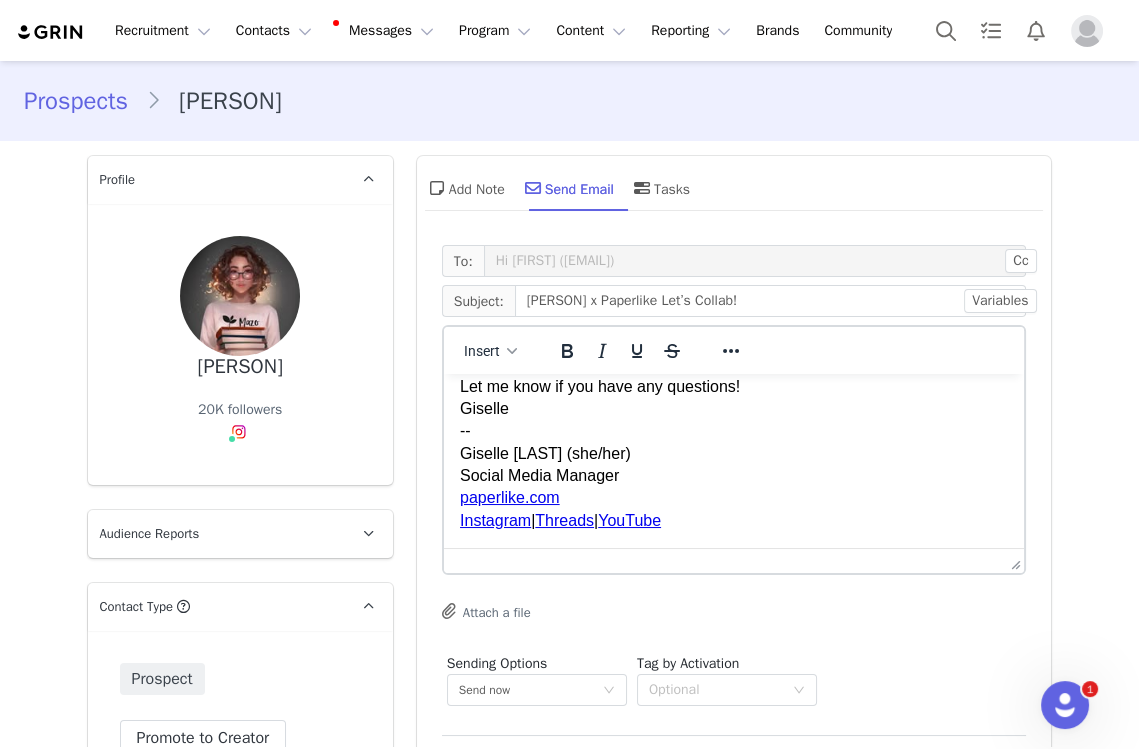 scroll, scrollTop: 238, scrollLeft: 0, axis: vertical 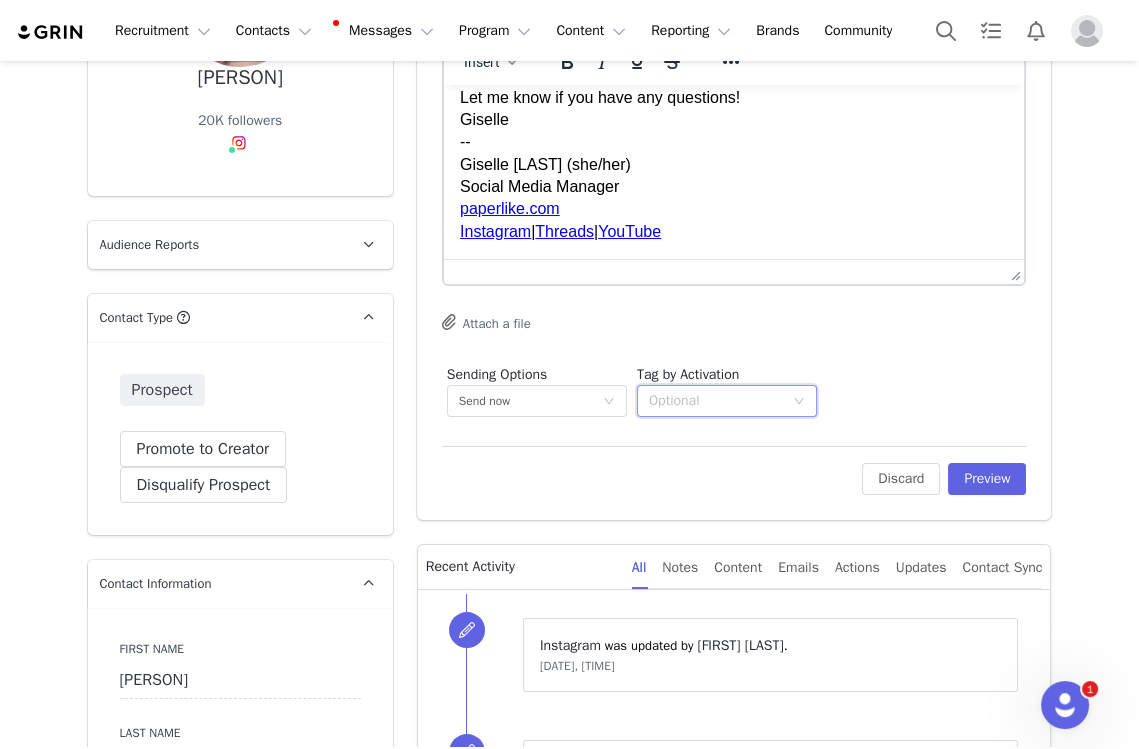 click on "Optional" at bounding box center [720, 401] 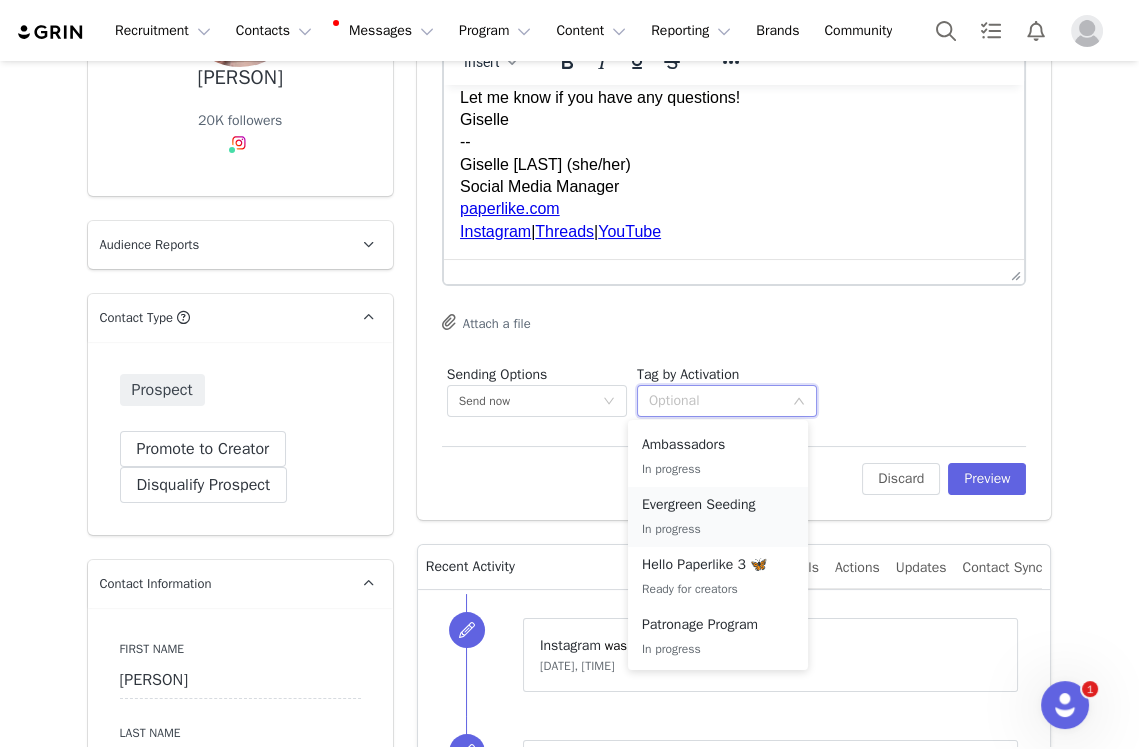 scroll, scrollTop: 53, scrollLeft: 0, axis: vertical 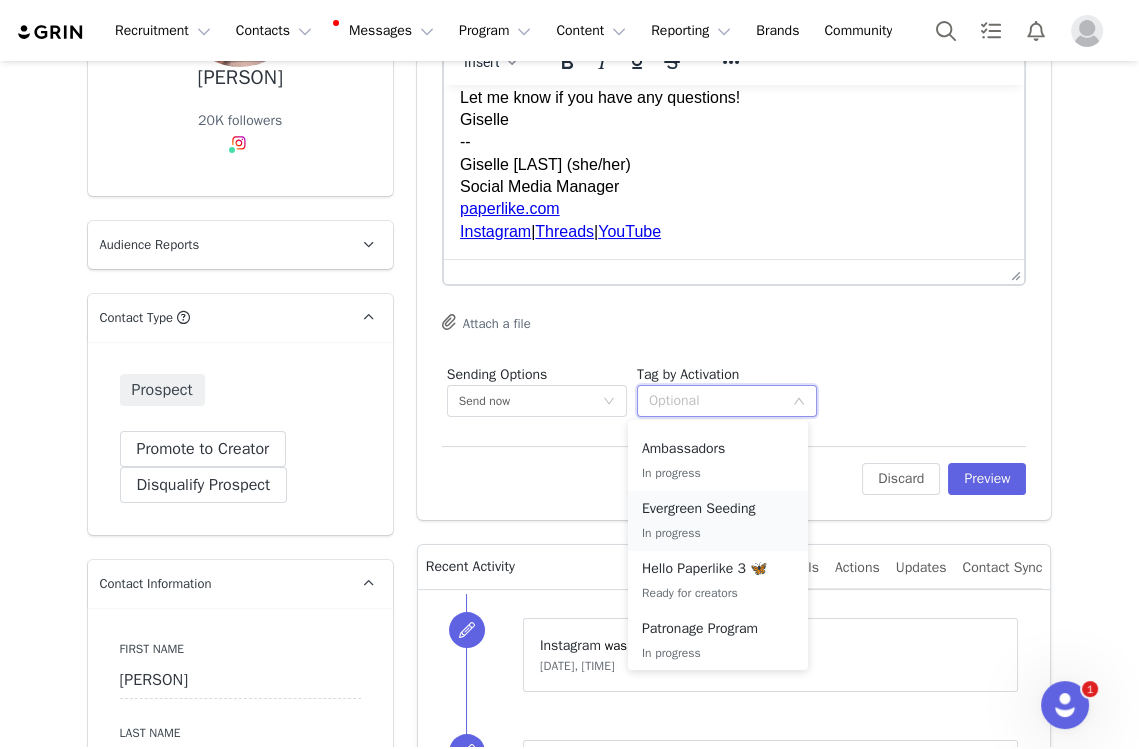 click on "Evergreen Seeding" at bounding box center (718, 509) 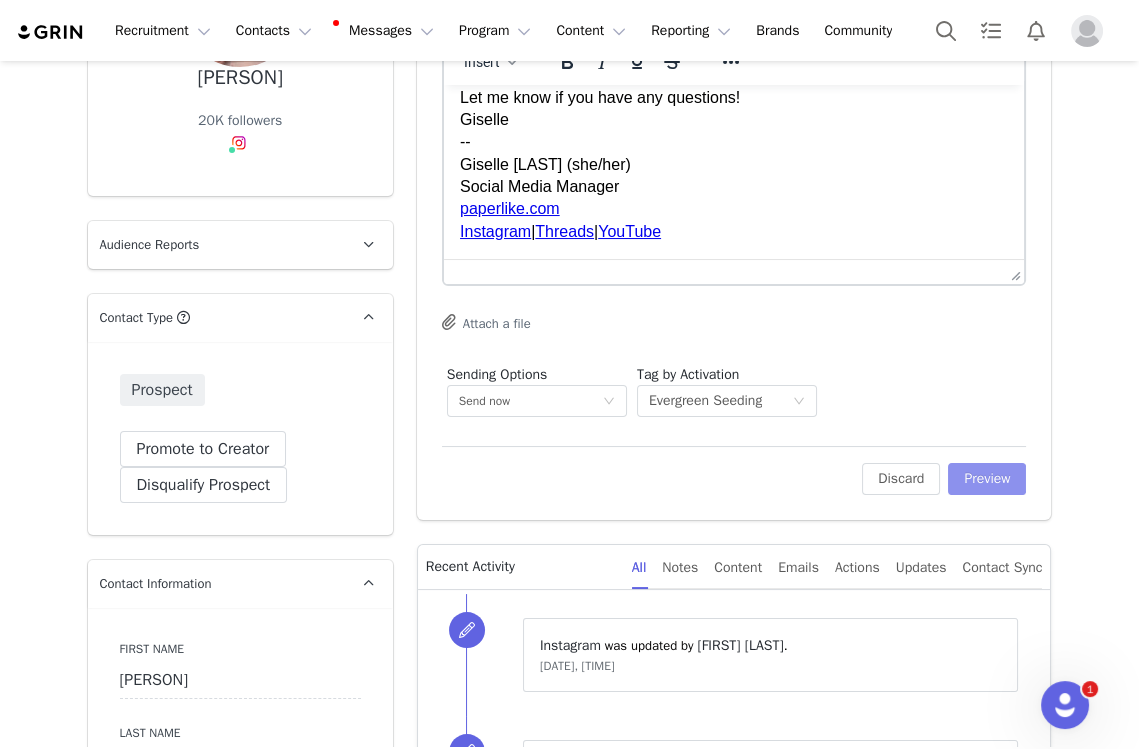 click on "Preview" at bounding box center [987, 479] 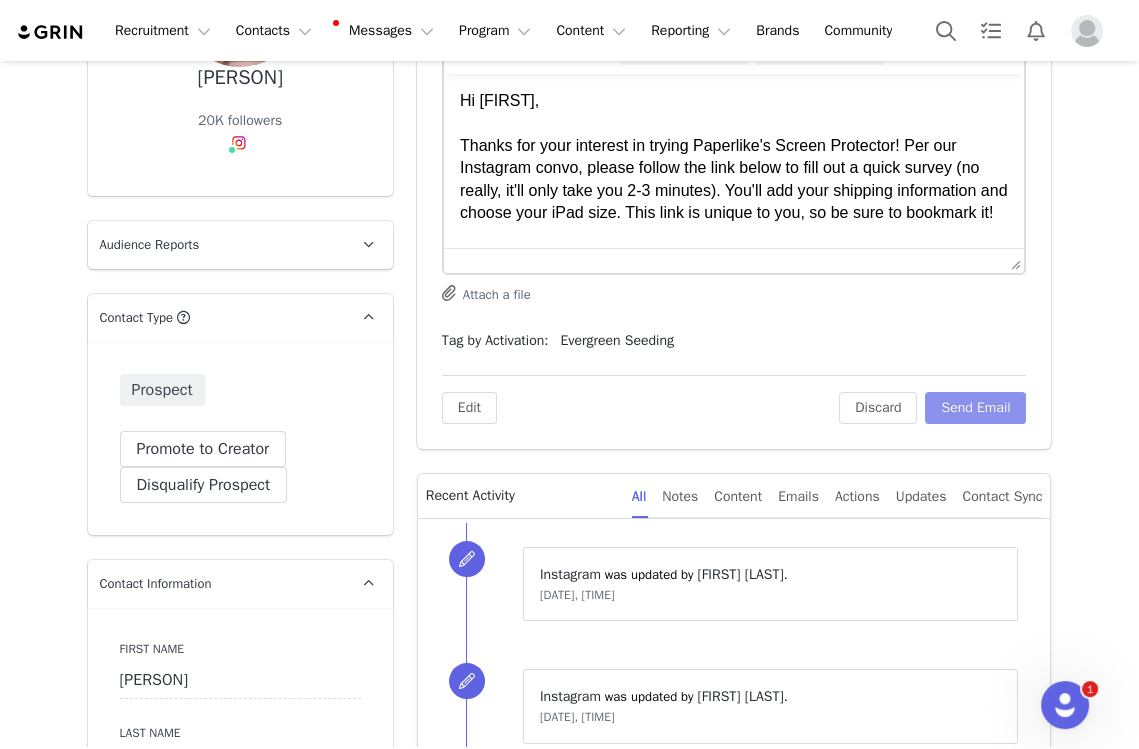 scroll, scrollTop: 0, scrollLeft: 0, axis: both 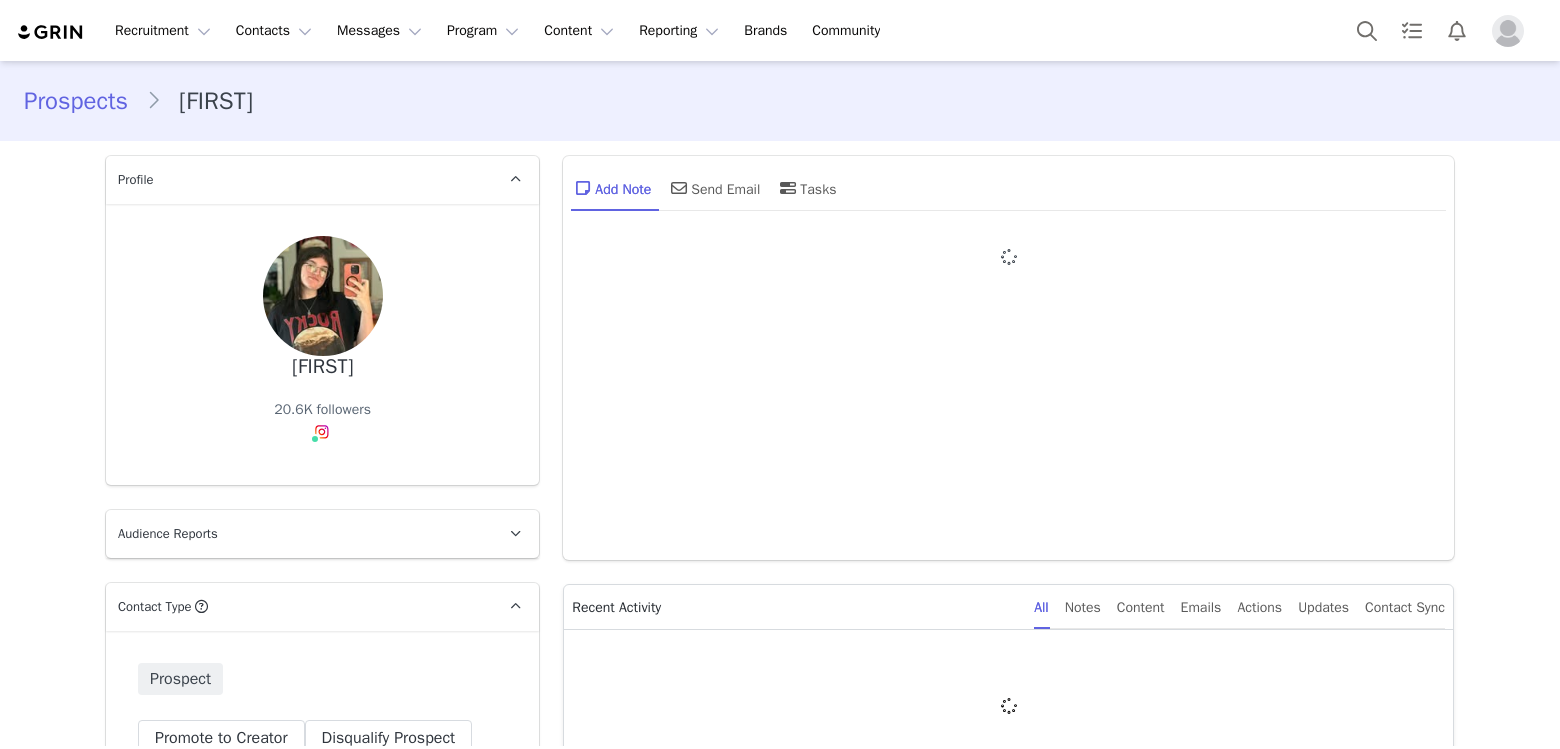 type on "+1 (United States)" 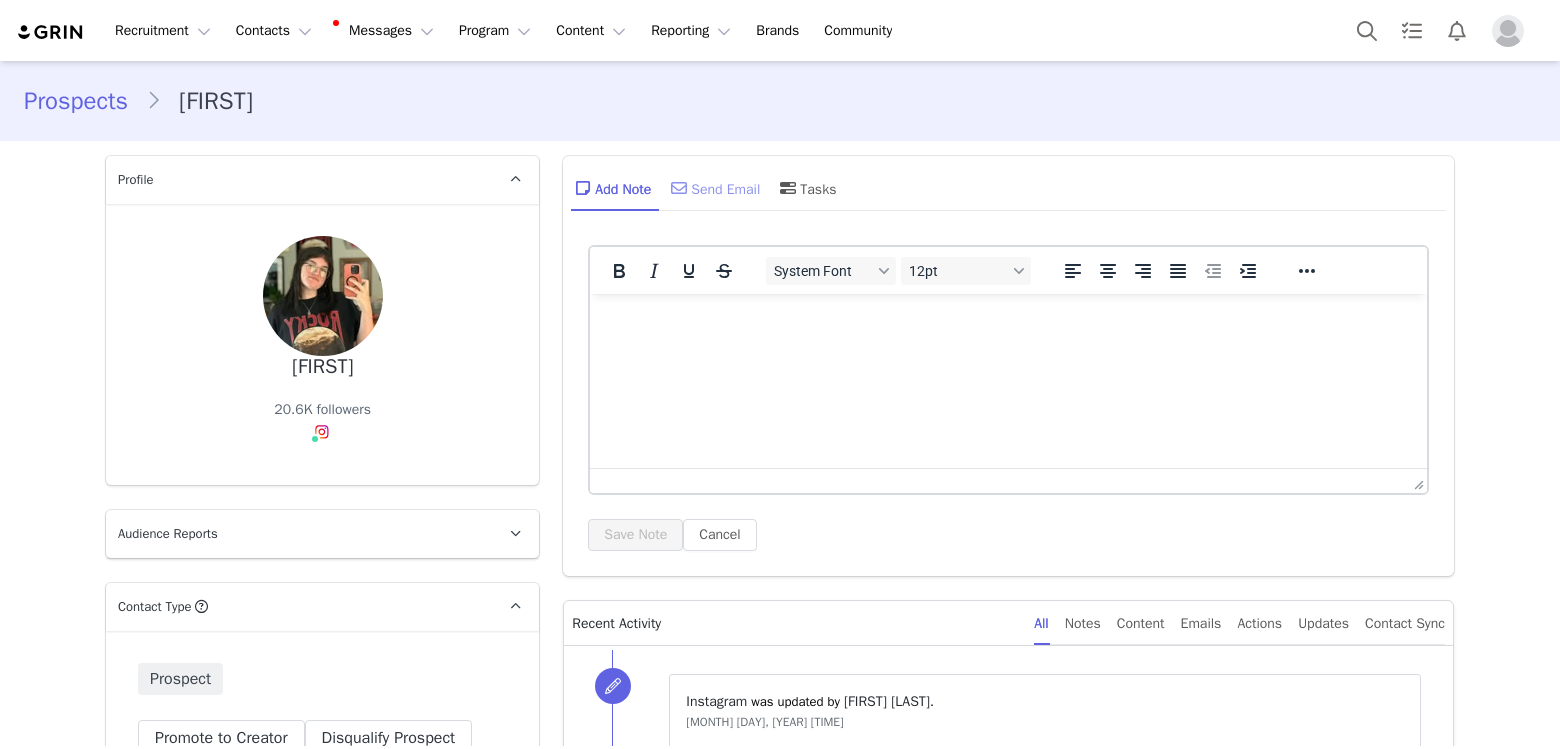 scroll, scrollTop: 0, scrollLeft: 0, axis: both 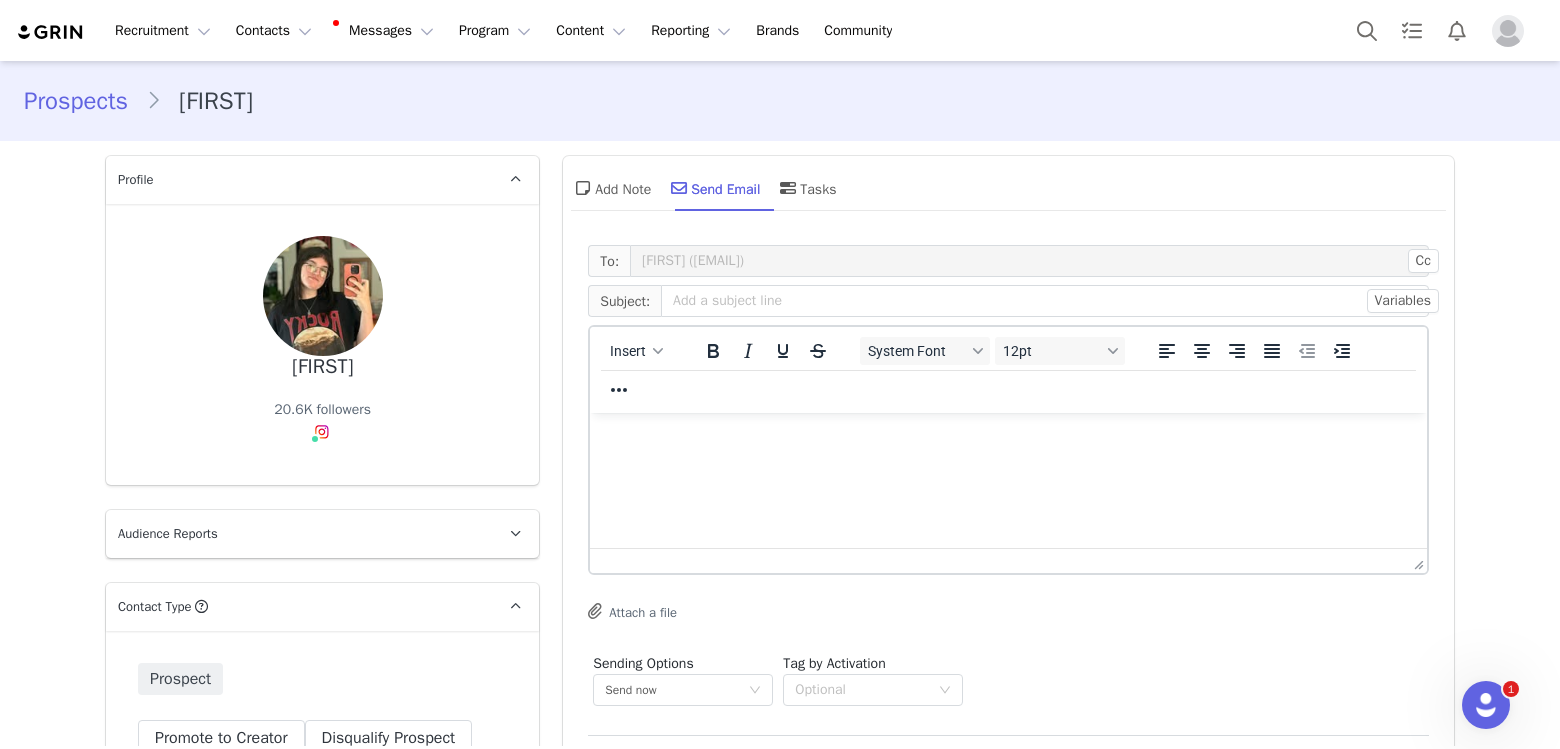 click on "Insert" at bounding box center (637, 350) 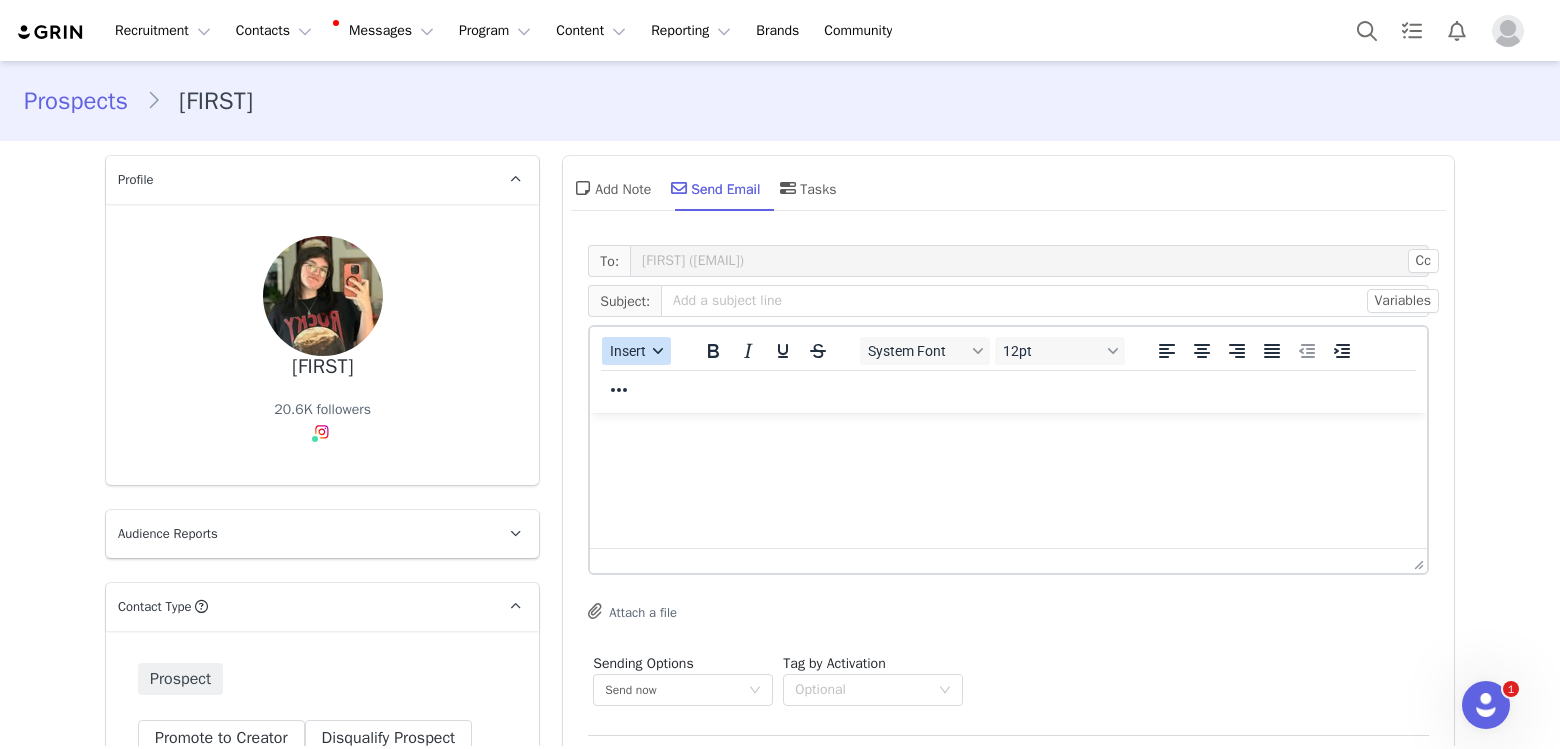 click on "Insert" at bounding box center [629, 351] 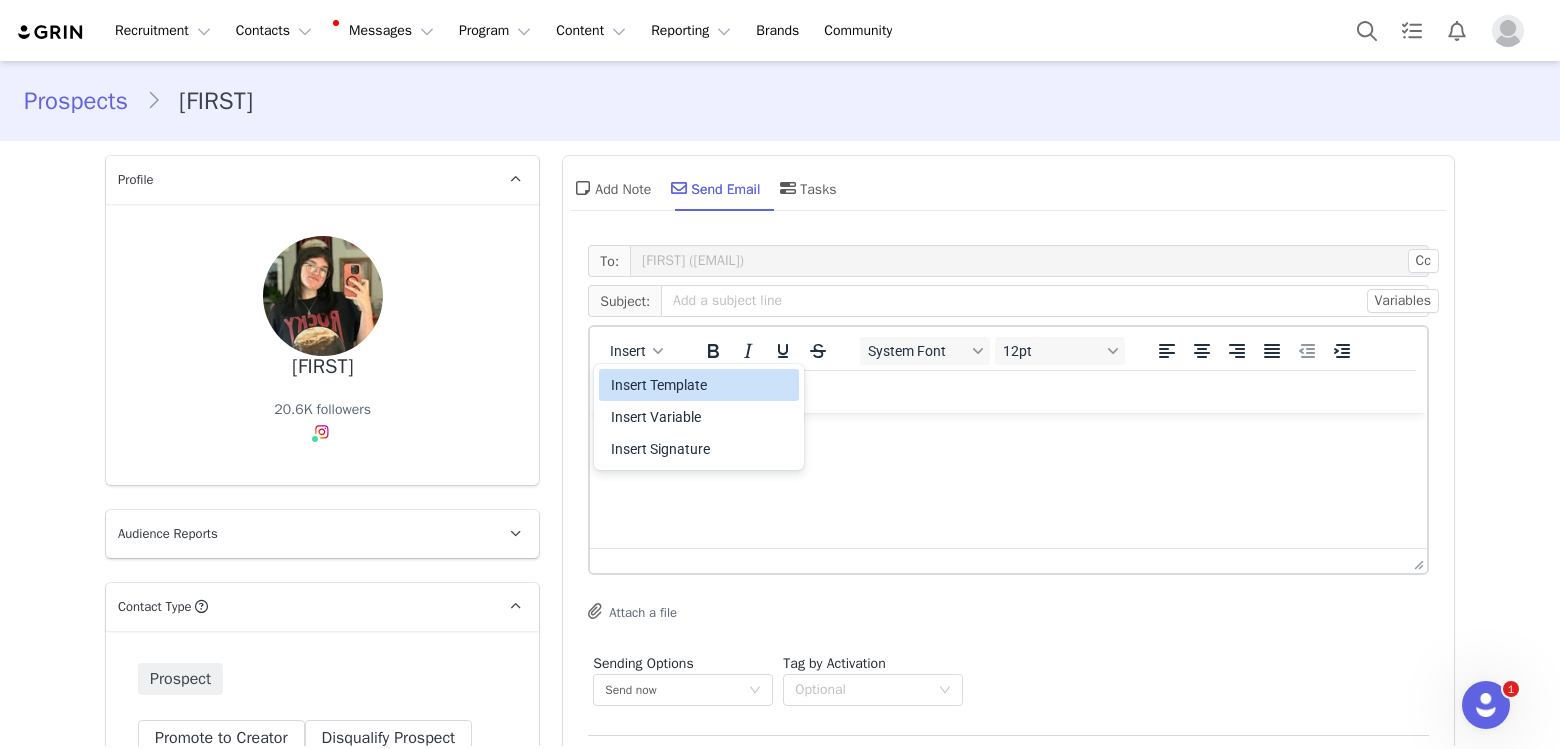 click on "Insert Template" at bounding box center [701, 385] 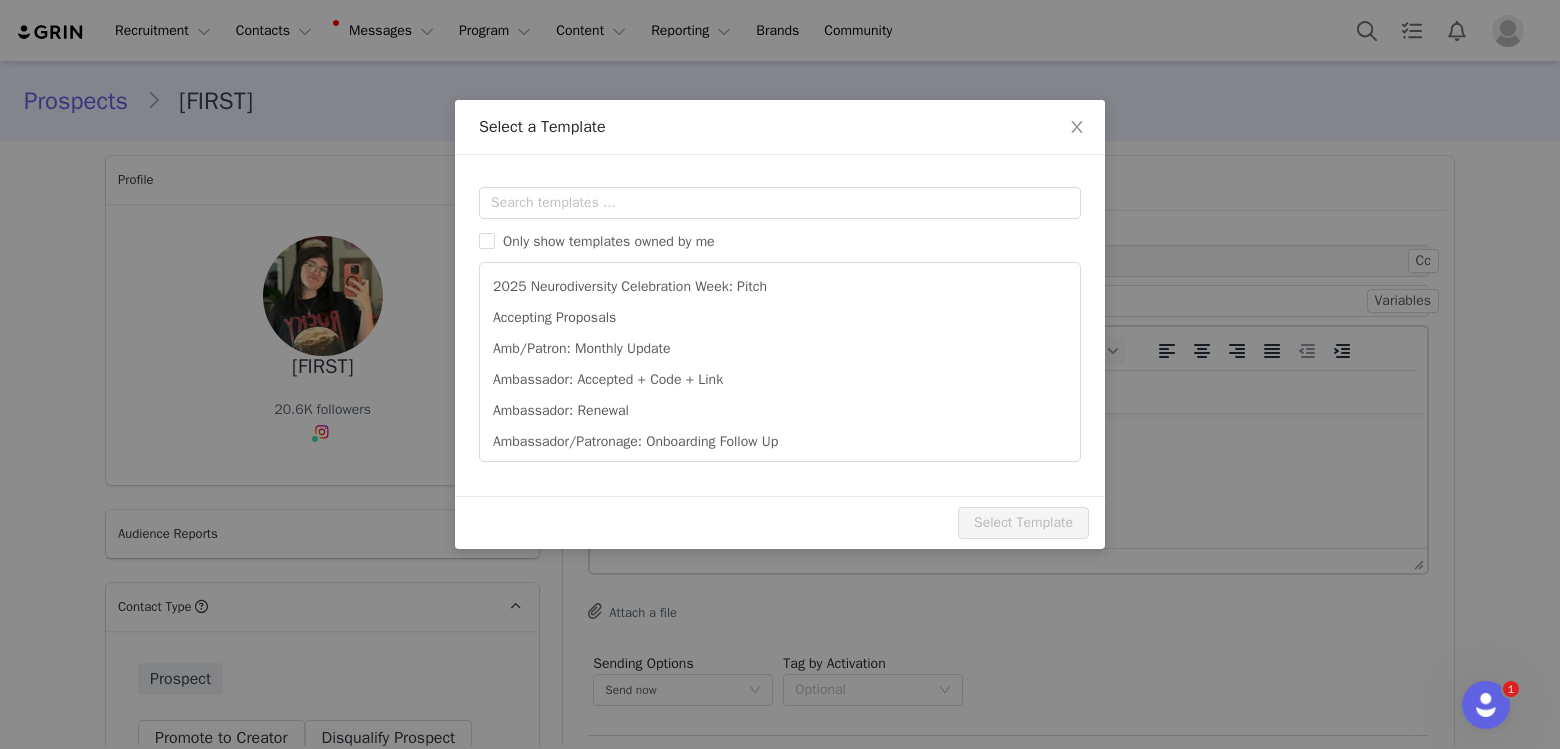 scroll, scrollTop: 0, scrollLeft: 0, axis: both 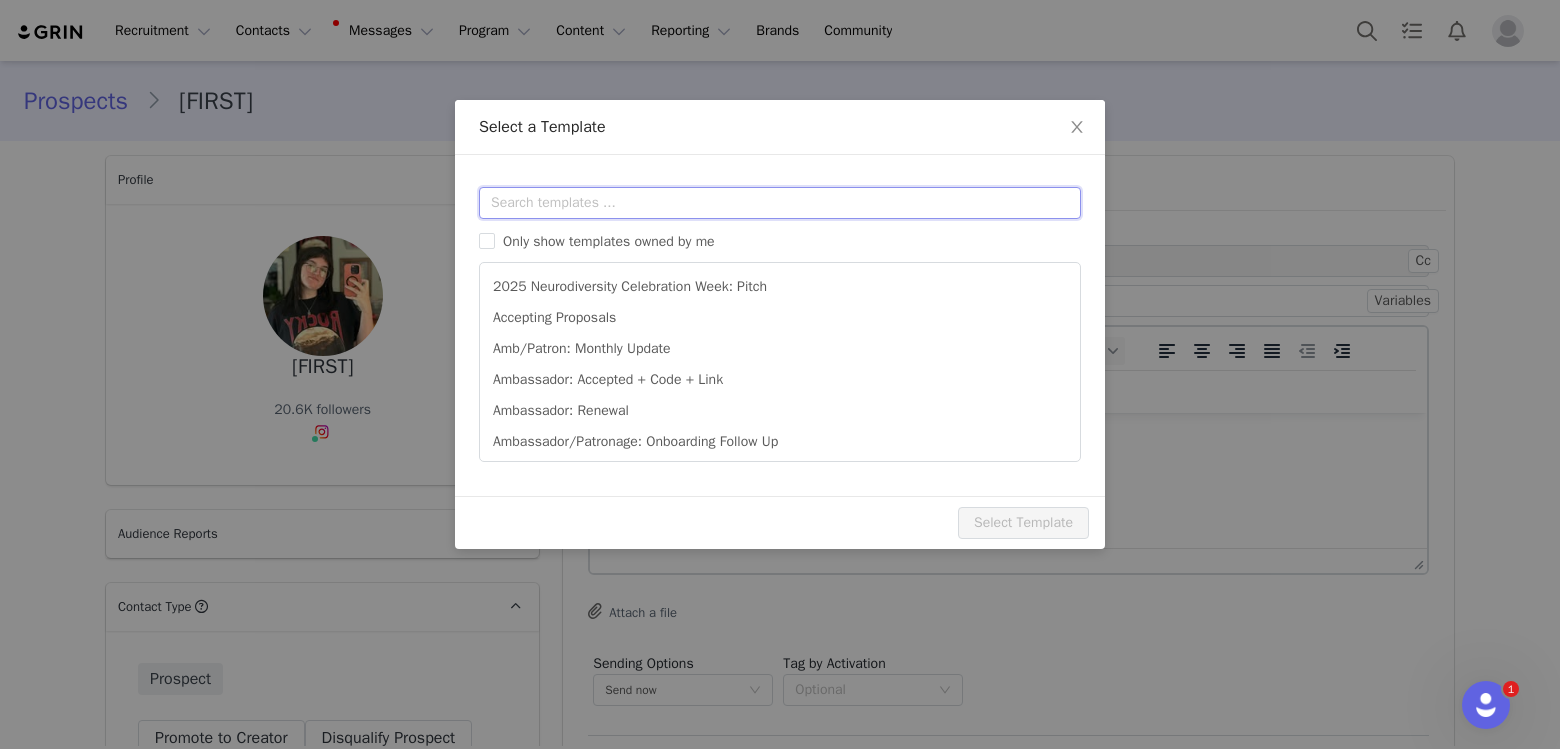 click at bounding box center (780, 203) 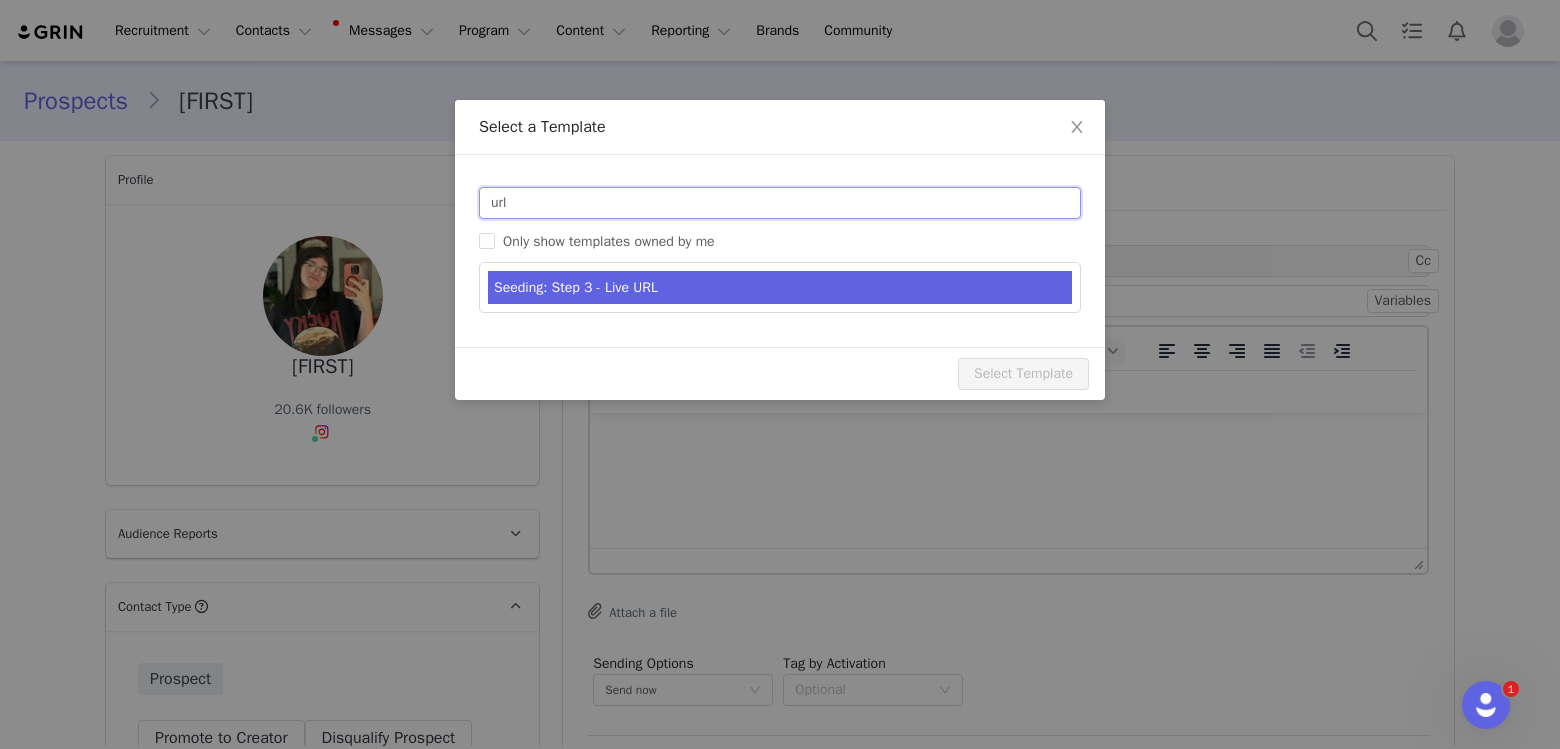 type on "url" 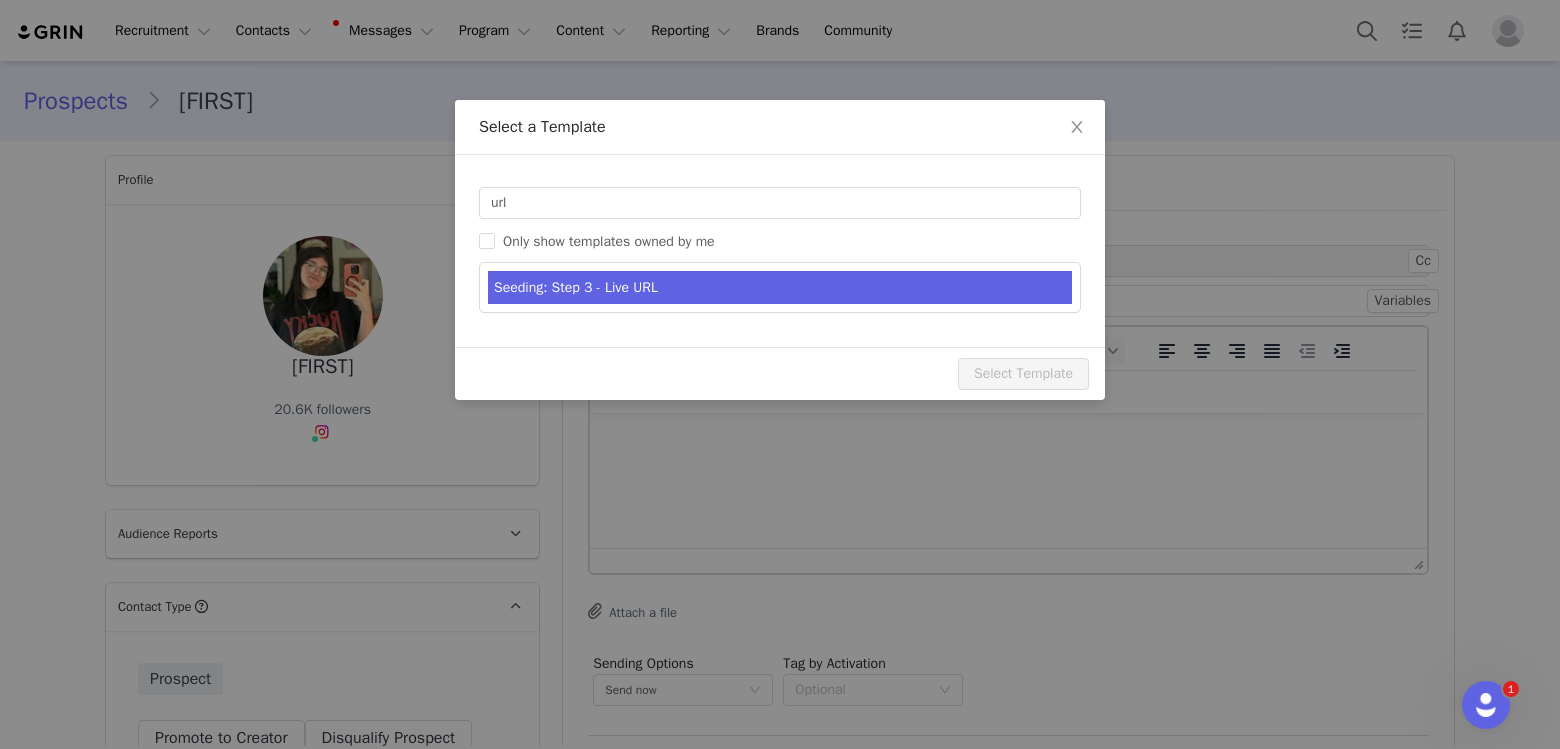 type on "[FIRST] x Paperlike Let’s Collab!" 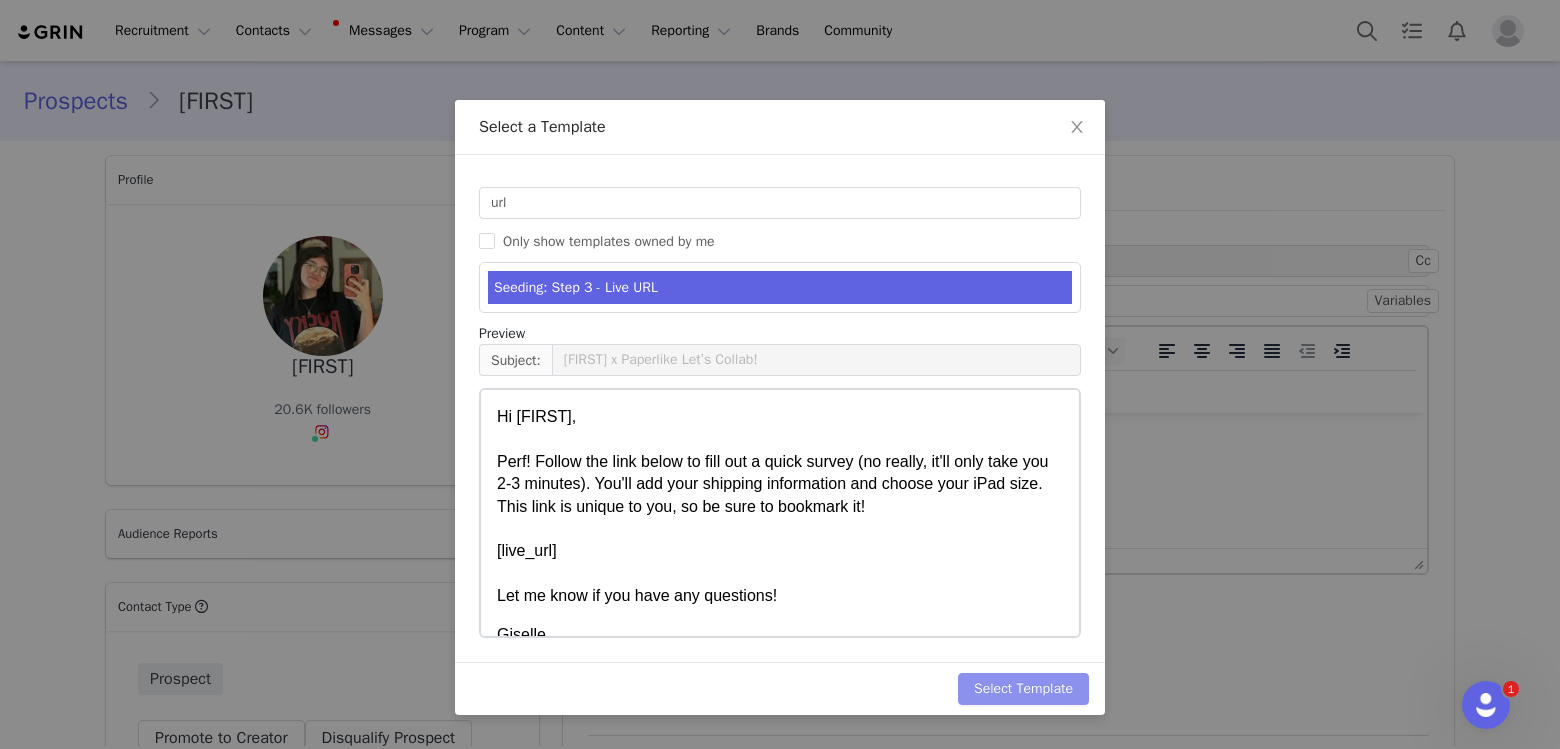 click on "Select Template" at bounding box center (1023, 689) 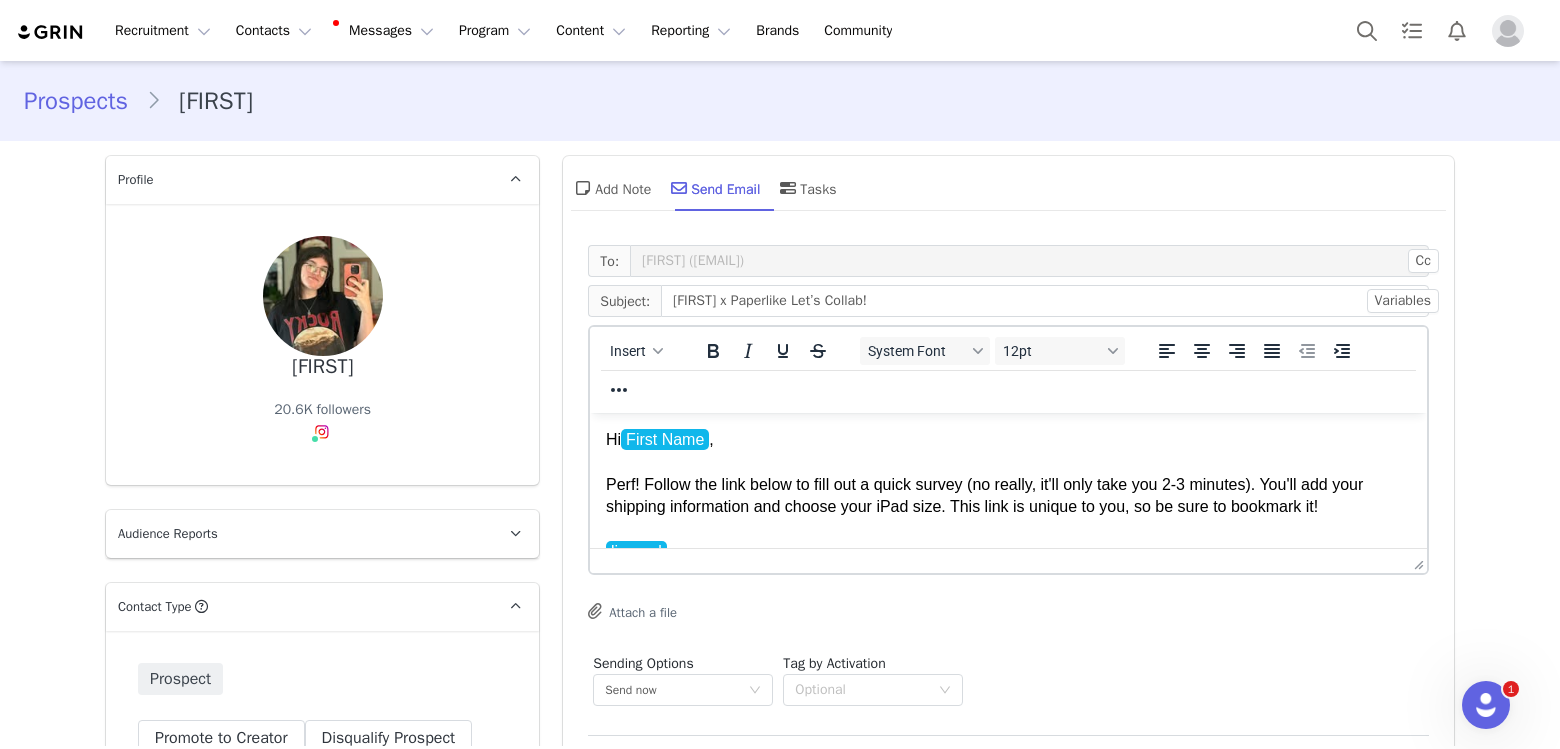 click on "Hi [FIRST], Perf! Follow the link below to fill out a quick survey (no really, it'll only take you 2-3 minutes). You'll add your shipping information and choose your iPad size. This link is unique to you, so be sure to bookmark it! live_url Let me know if you have any questions!" at bounding box center [1008, 518] 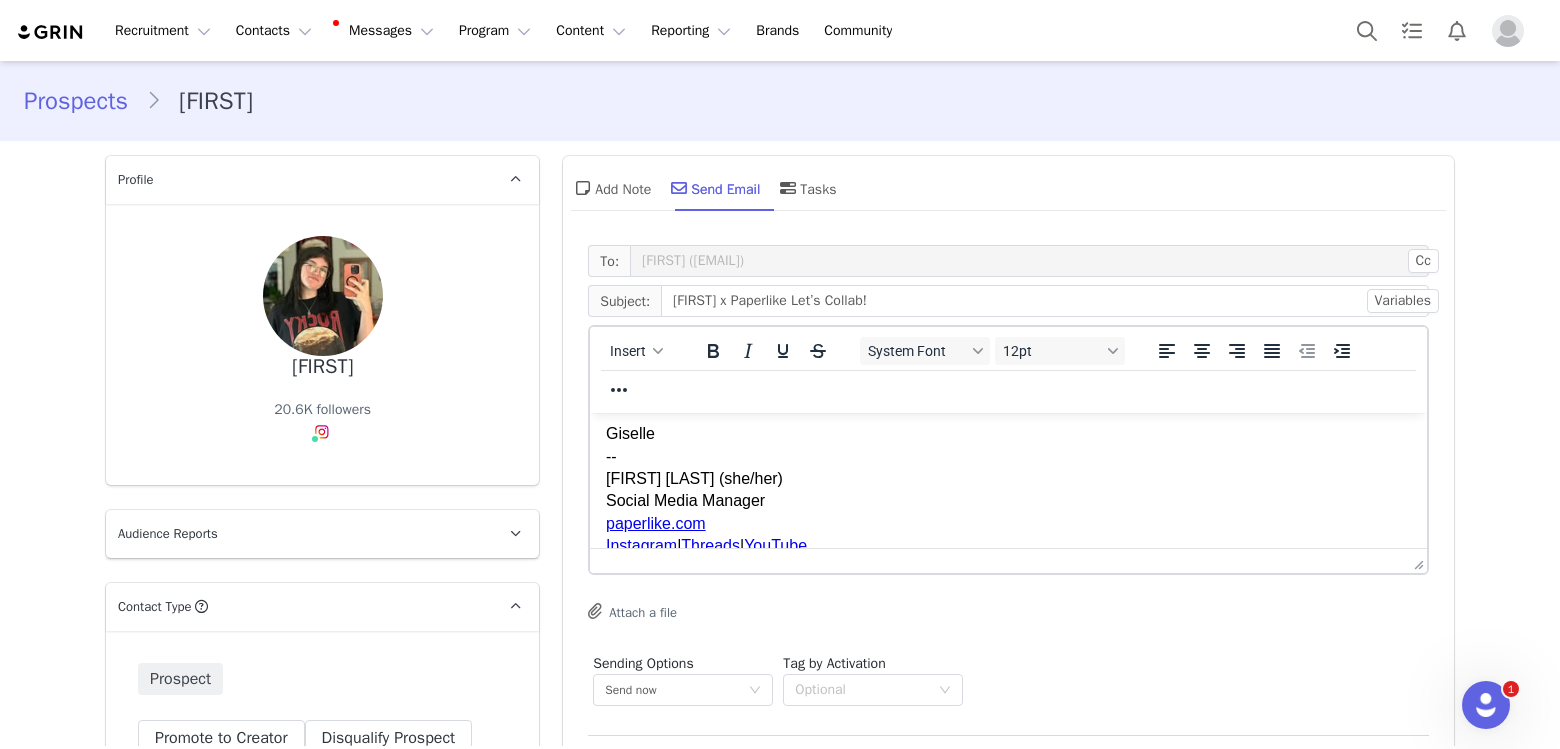 scroll, scrollTop: 226, scrollLeft: 0, axis: vertical 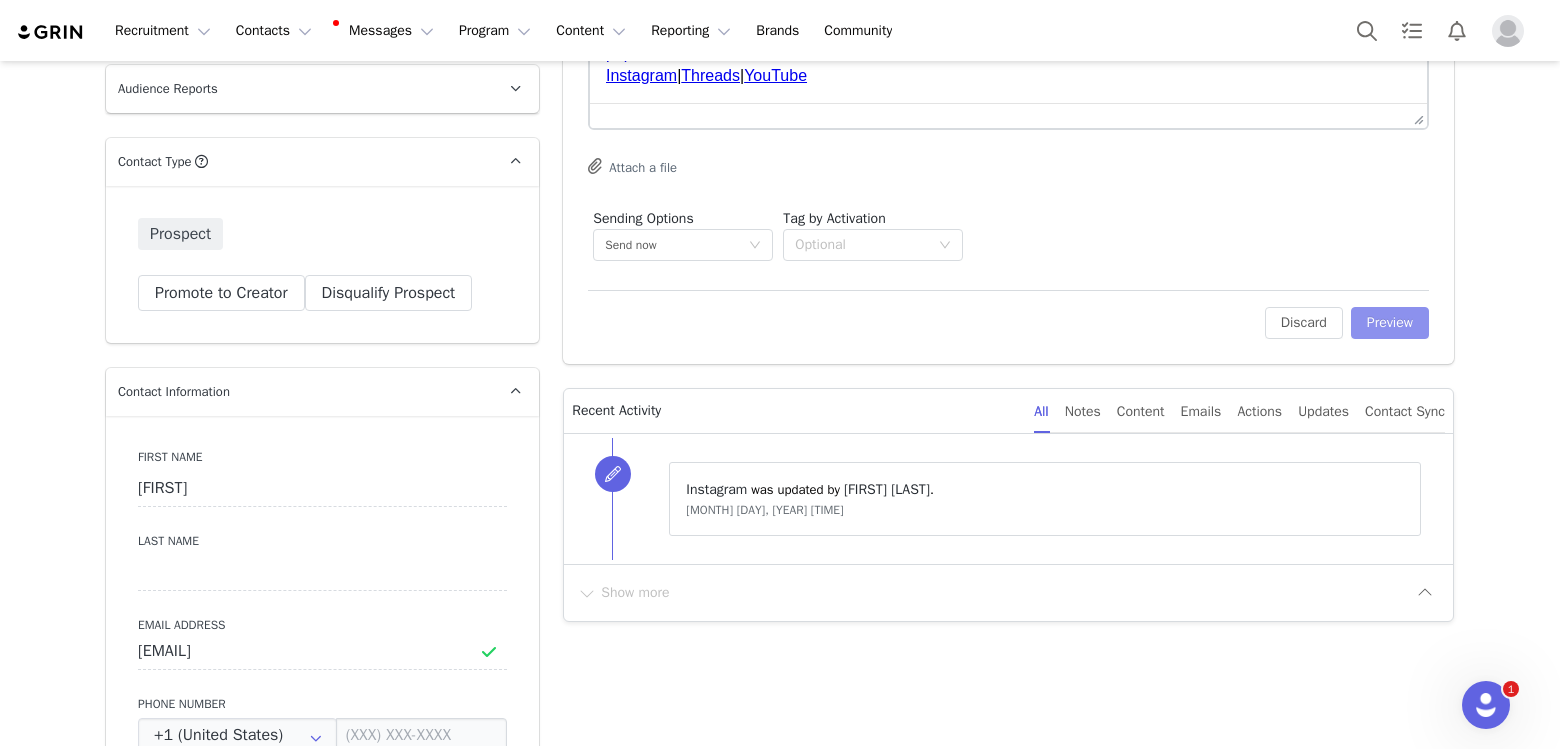 click on "Preview" at bounding box center [1390, 323] 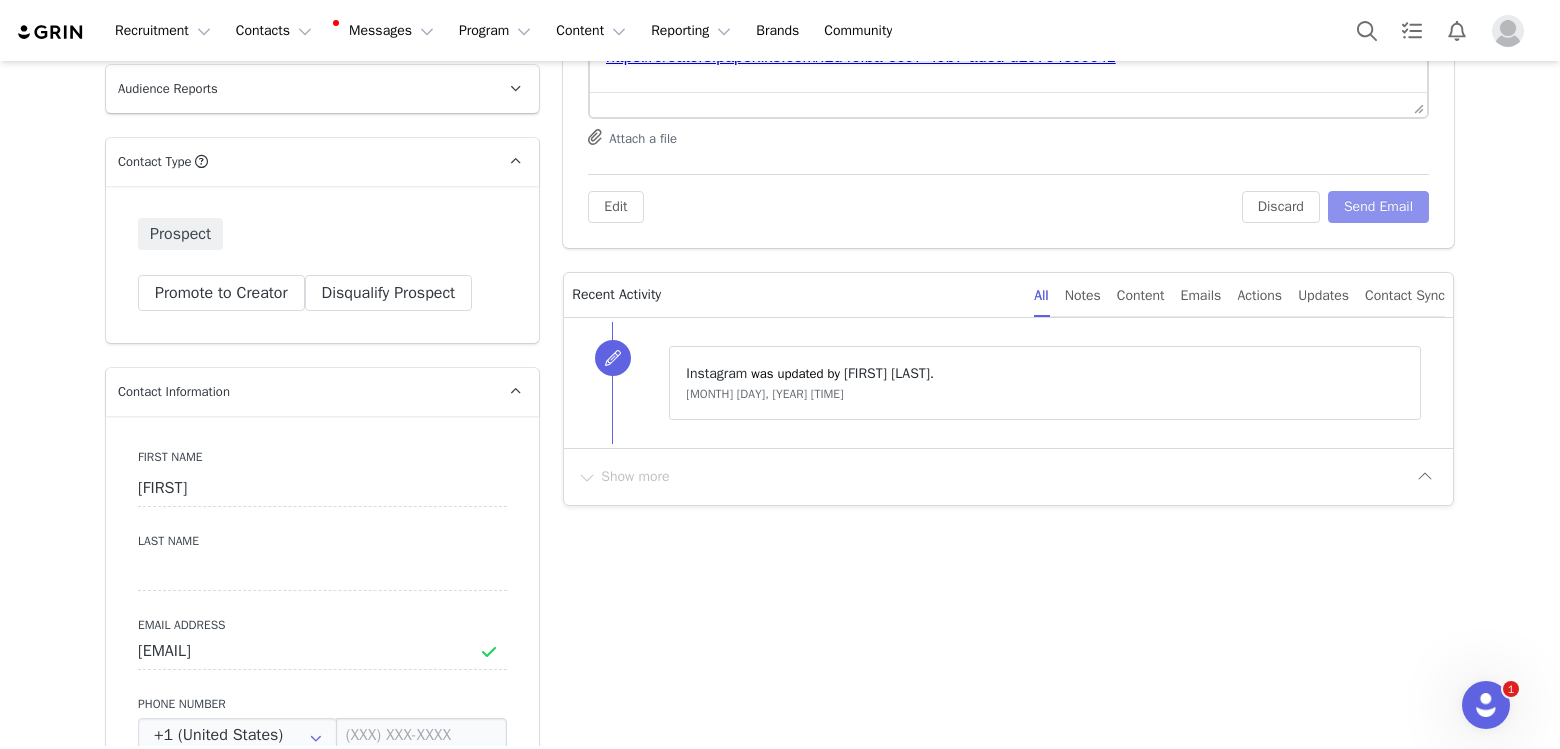 scroll, scrollTop: 0, scrollLeft: 0, axis: both 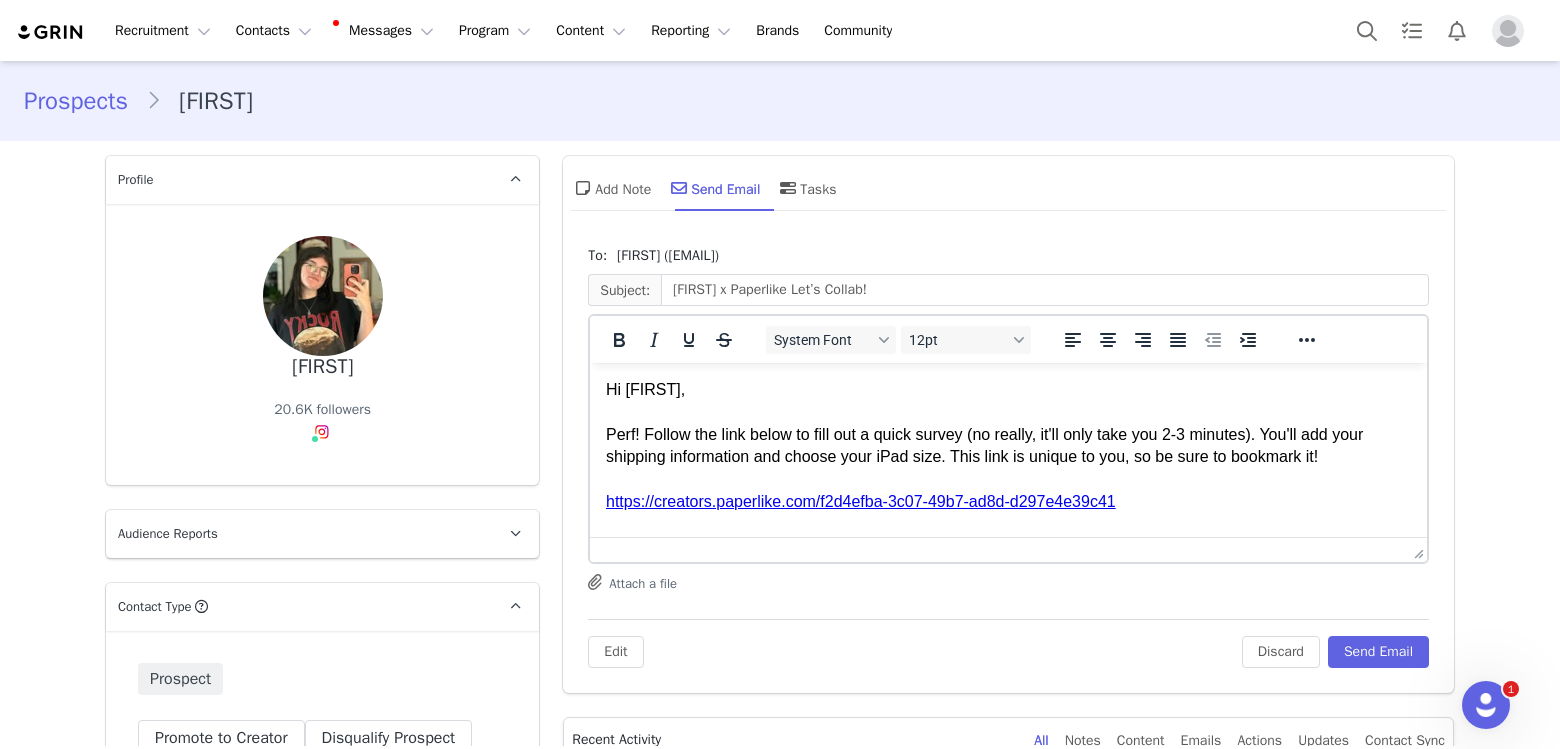 click on "Hi [FIRST], Perf! Follow the link below to fill out a quick survey (no really, it'll only take you 2-3 minutes). You'll add your shipping information and choose your iPad size. This link is unique to you, so be sure to bookmark it! https://creators.paperlike.com/f2d4efba-3c07-49b7-ad8d-d297e4e39c41 Let me know if you have any questions!" at bounding box center (1008, 468) 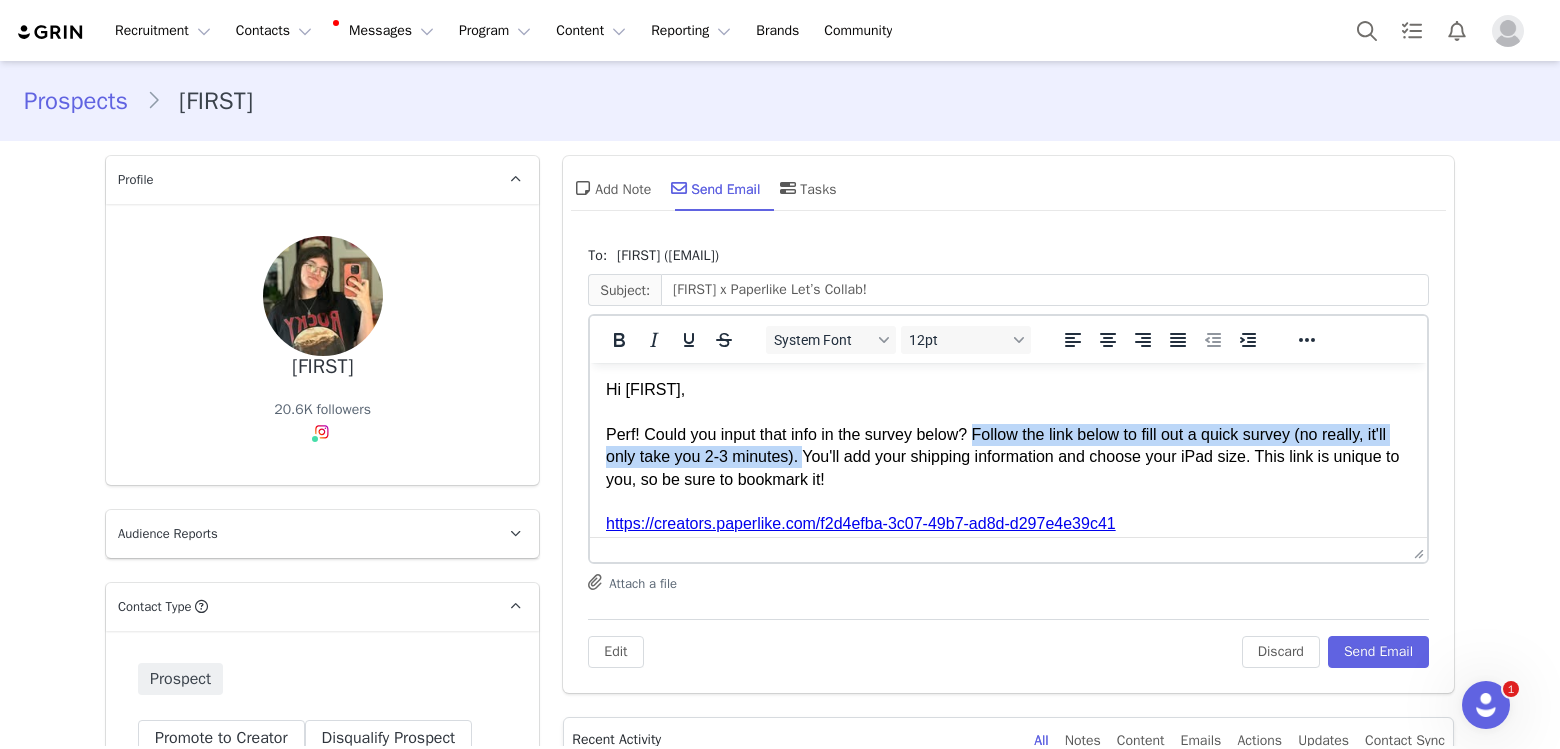 drag, startPoint x: 980, startPoint y: 430, endPoint x: 835, endPoint y: 462, distance: 148.48906 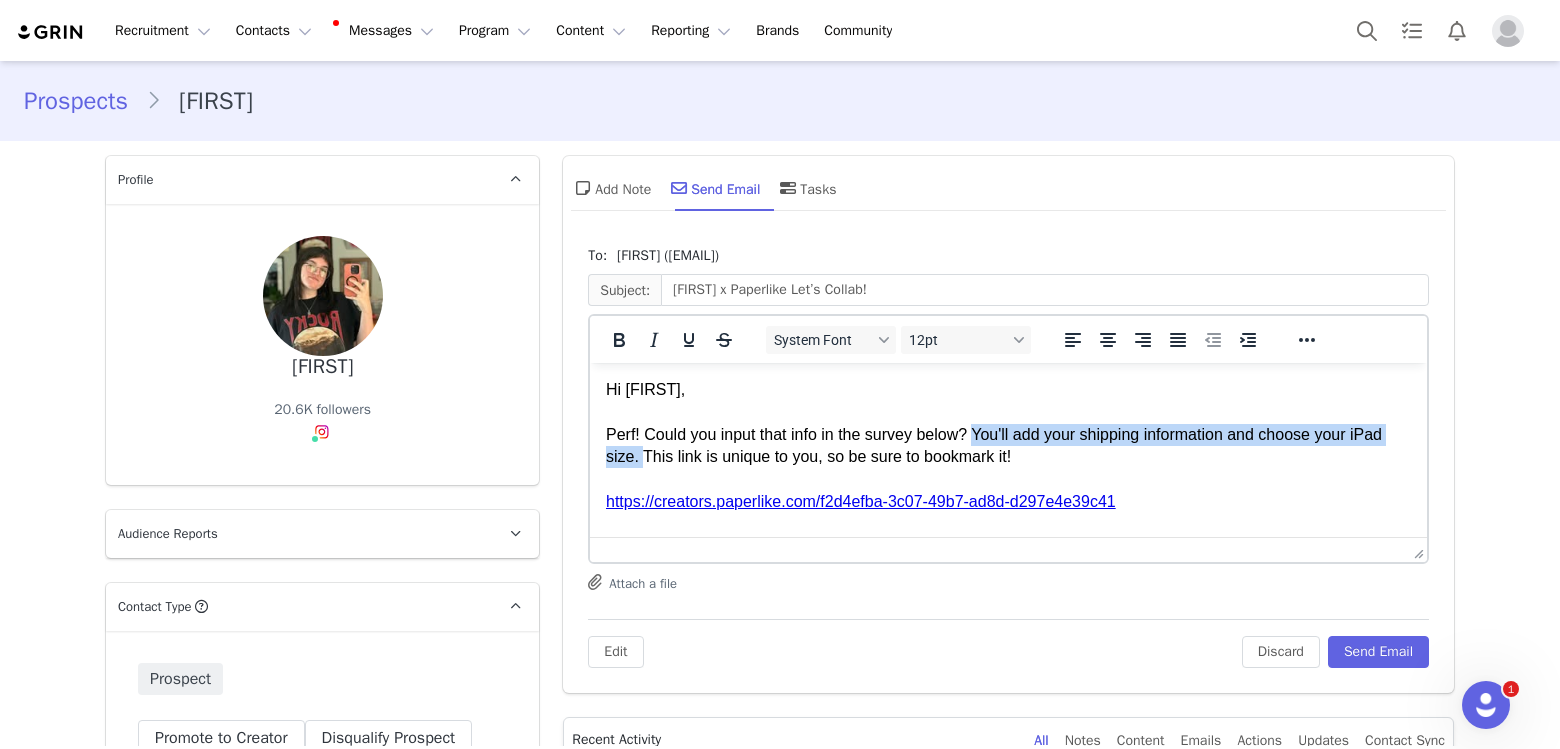 drag, startPoint x: 981, startPoint y: 438, endPoint x: 680, endPoint y: 460, distance: 301.80292 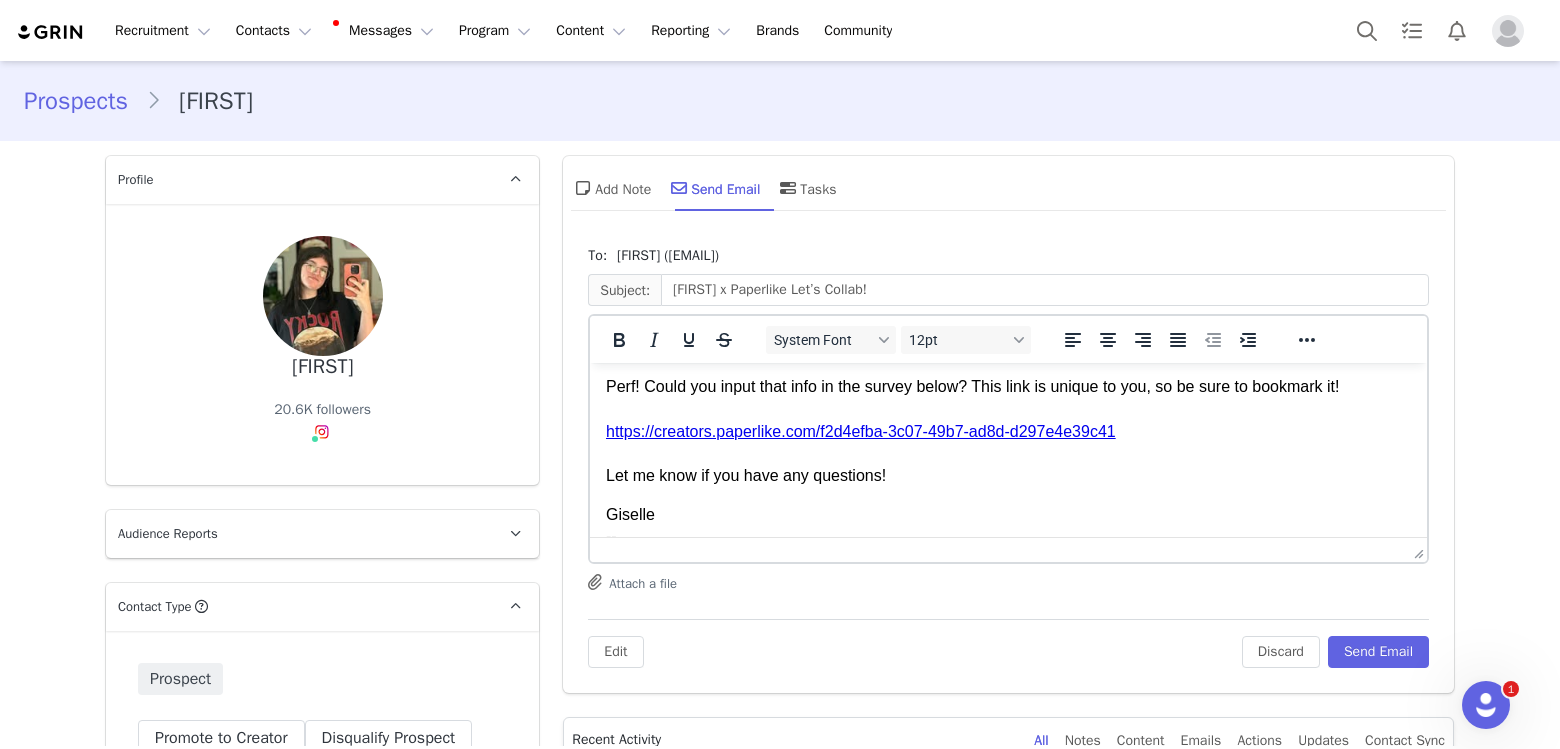 scroll, scrollTop: 20, scrollLeft: 0, axis: vertical 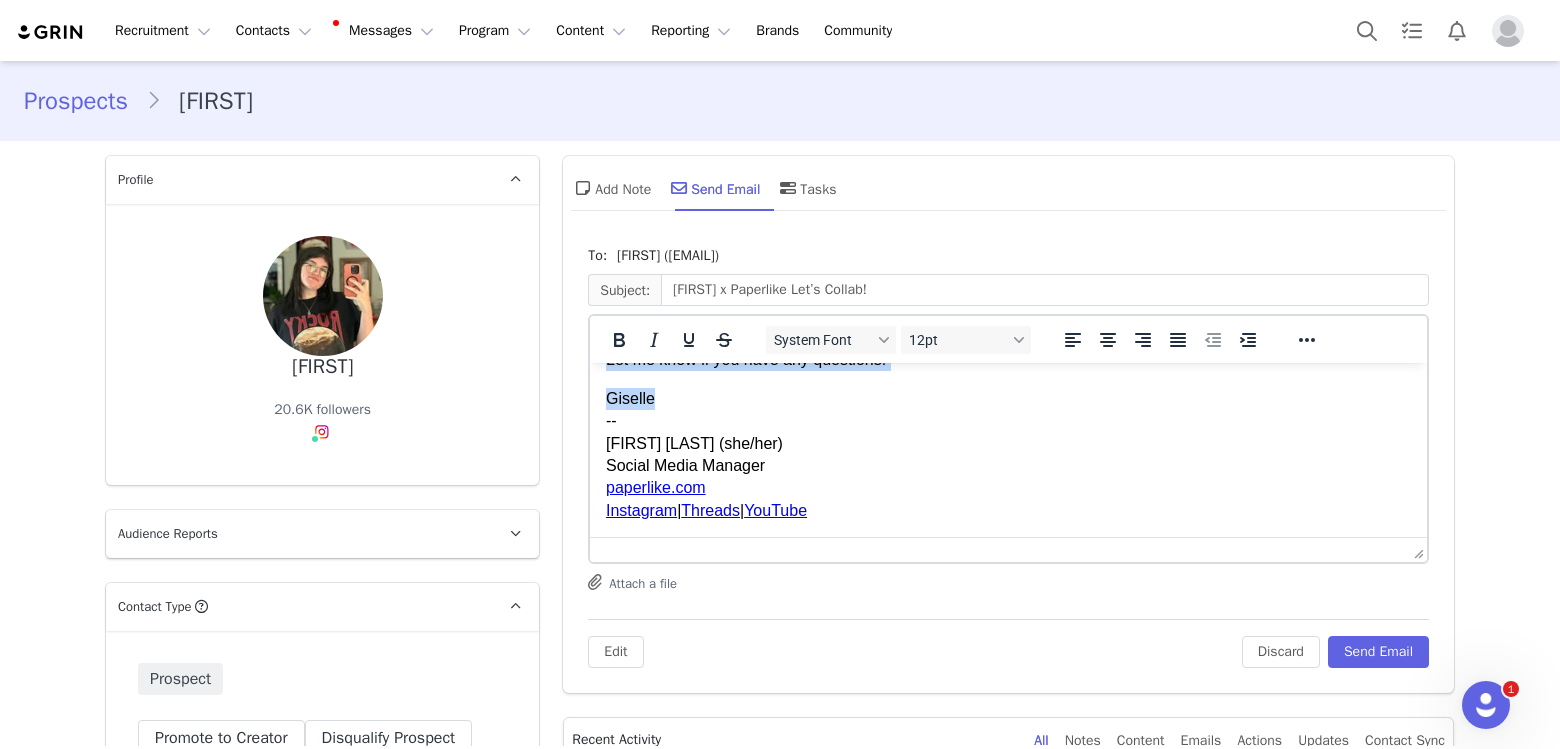 drag, startPoint x: 609, startPoint y: 365, endPoint x: 773, endPoint y: 401, distance: 167.90474 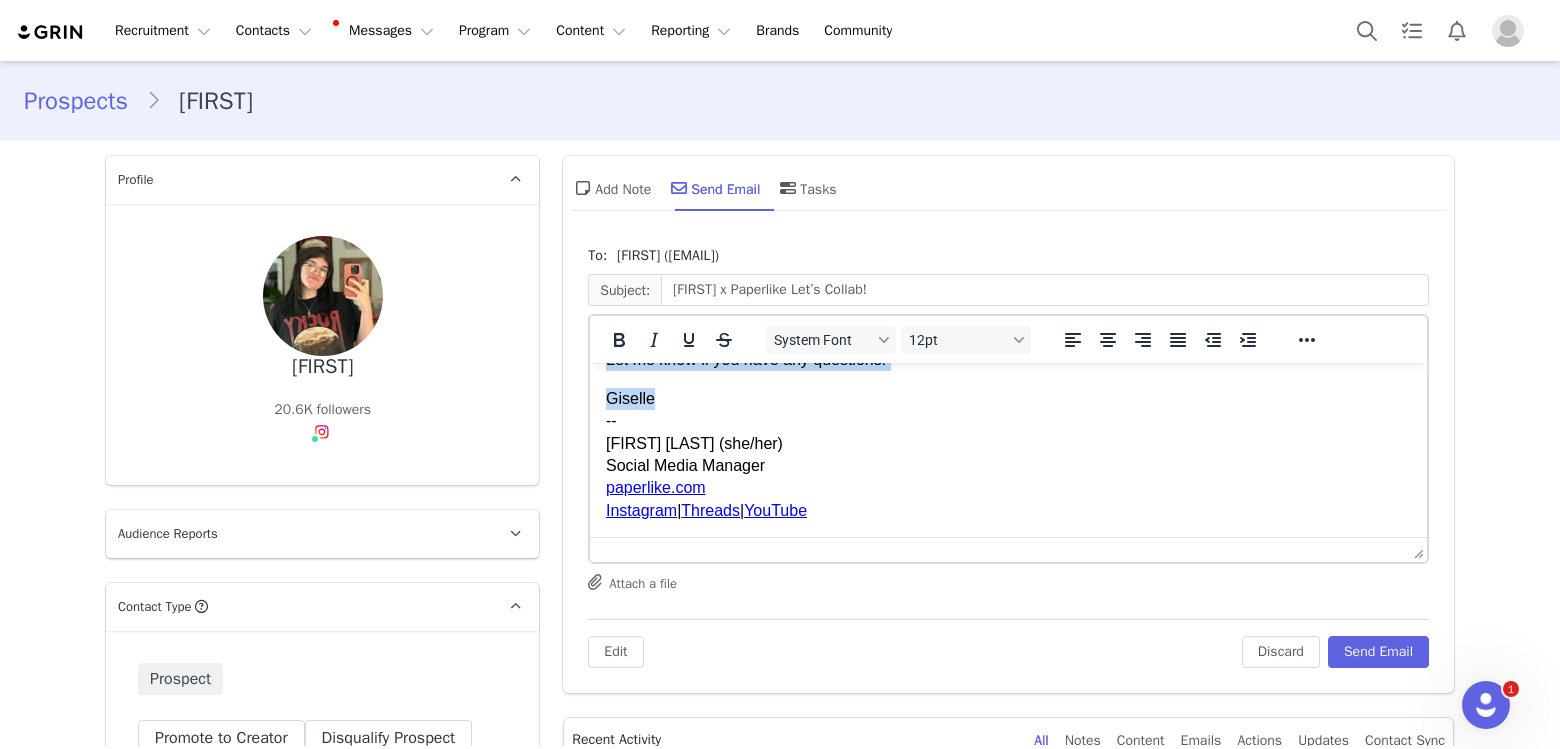 copy on "Hi [FIRST], Perf! Could you input that info in the survey below? This link is unique to you, so be sure to bookmark it!  https://creators.paperlike.com/[UUID]   Let me know if you have any questions!  [FIRST]" 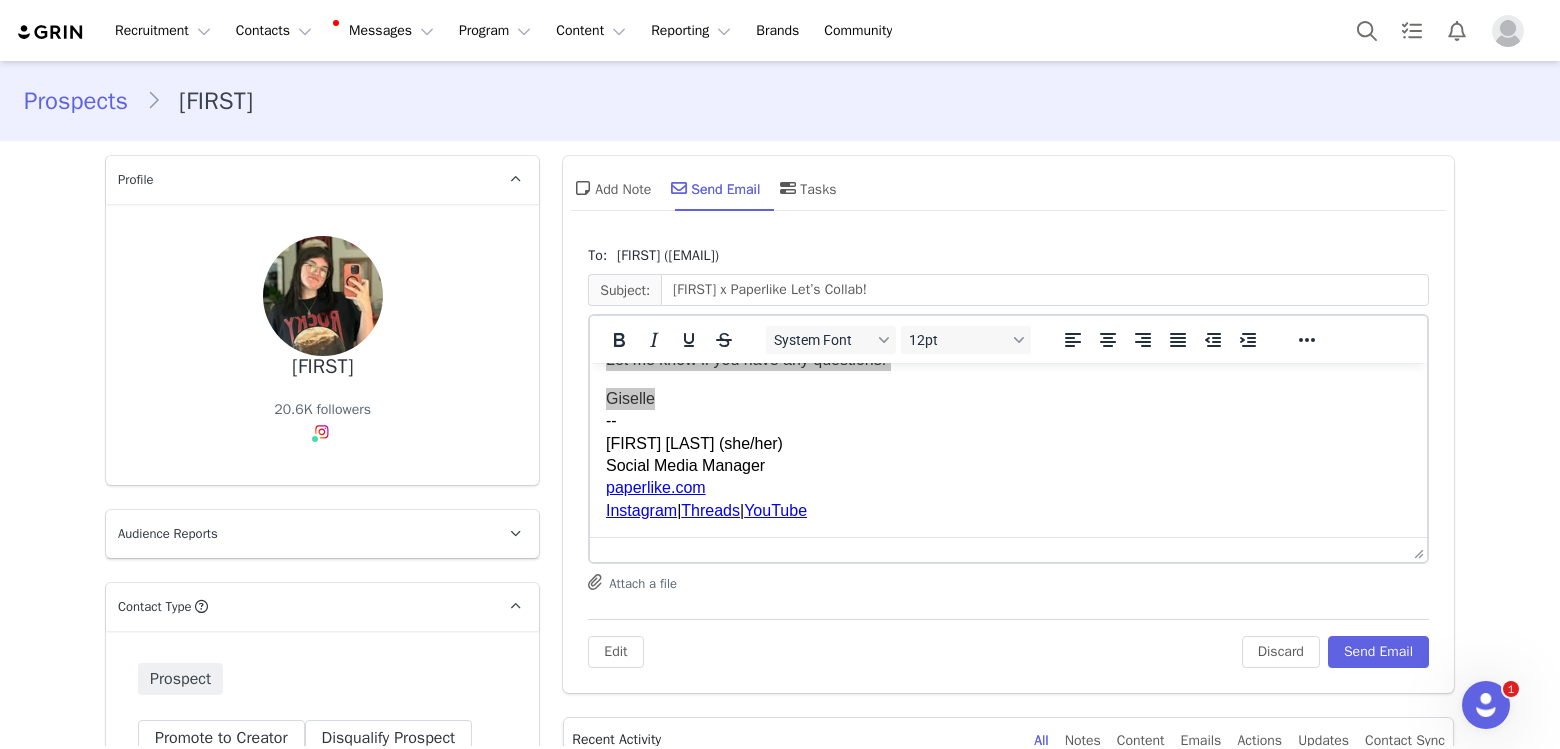 click on "Prospects" at bounding box center (85, 101) 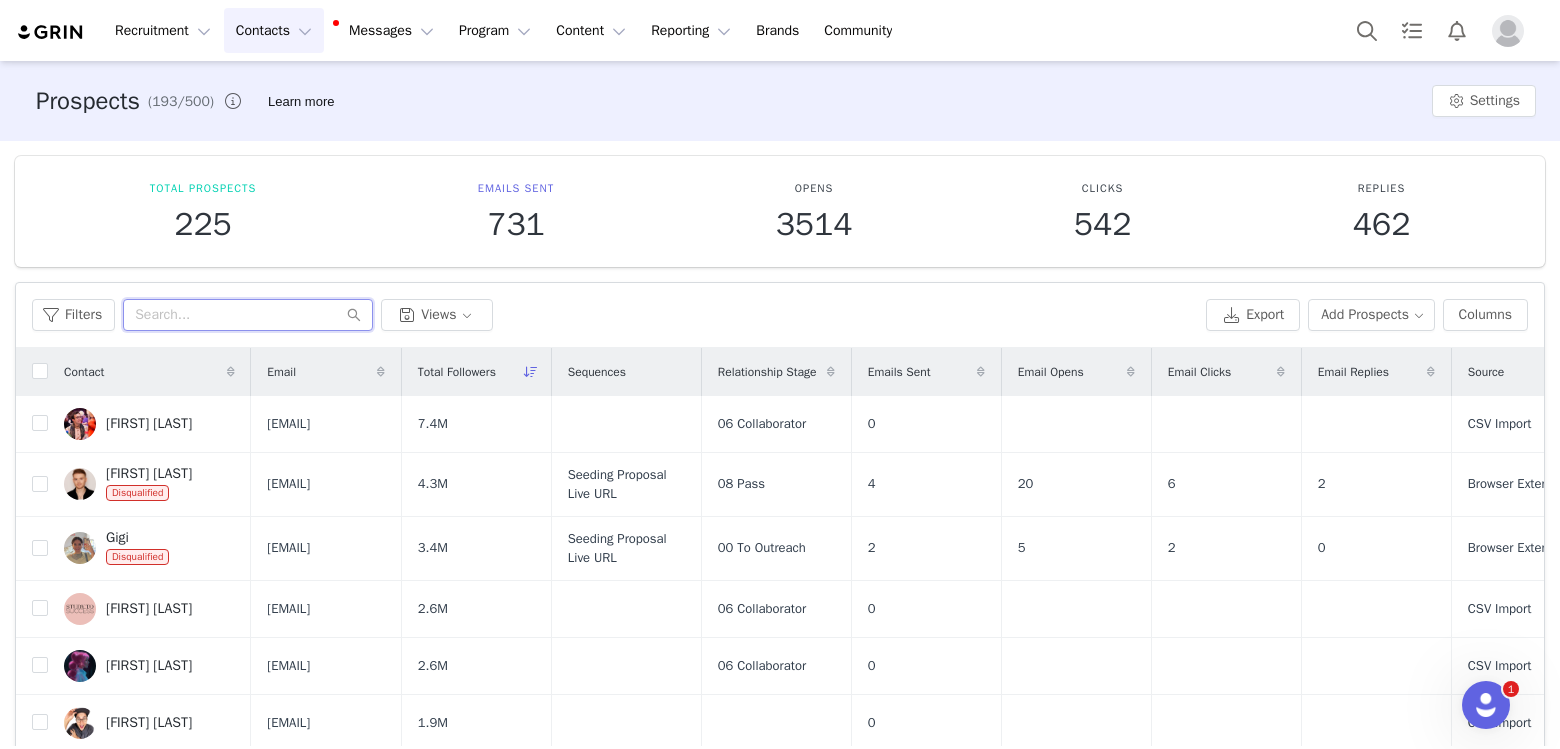 click at bounding box center [248, 315] 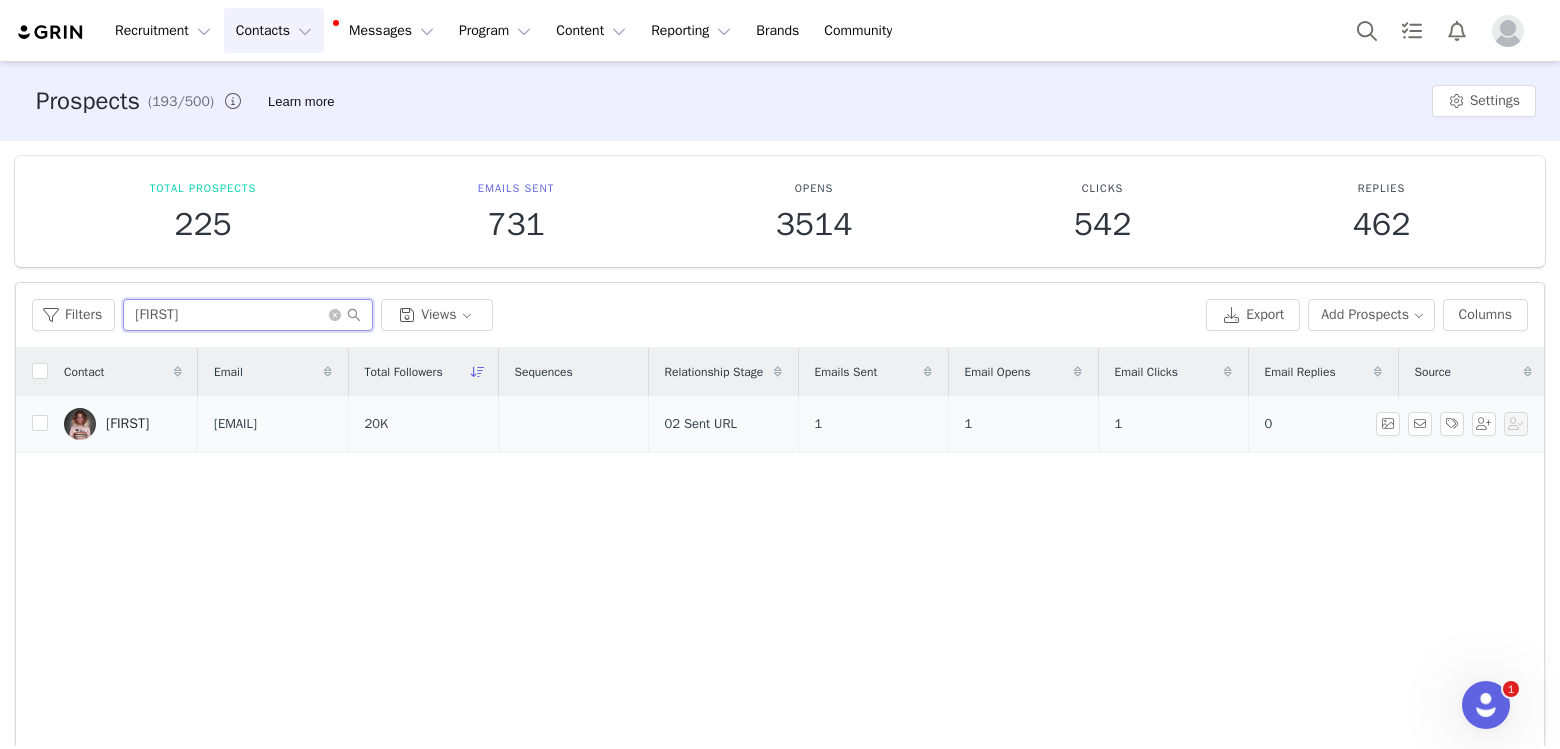 type on "[FIRST]" 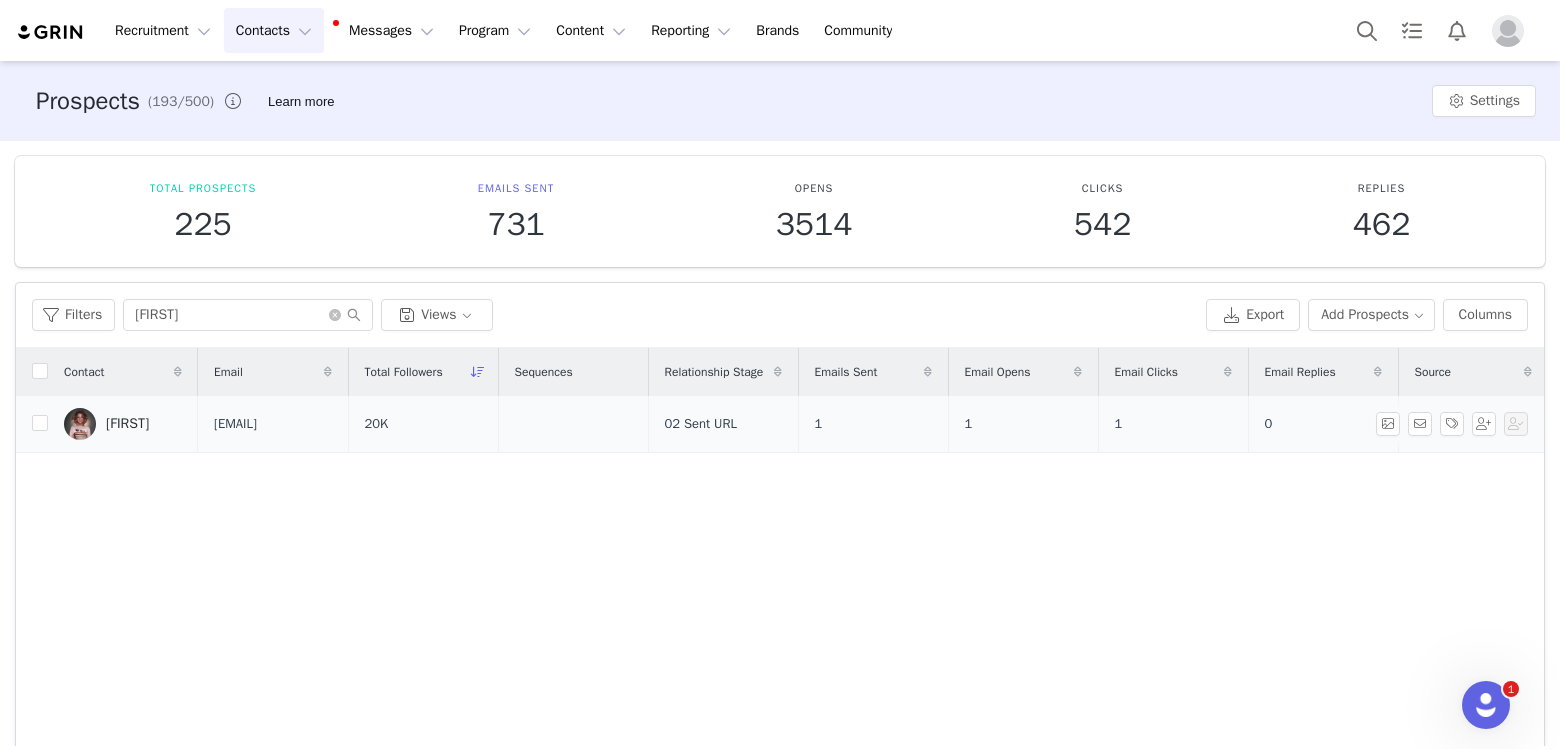 click at bounding box center [80, 424] 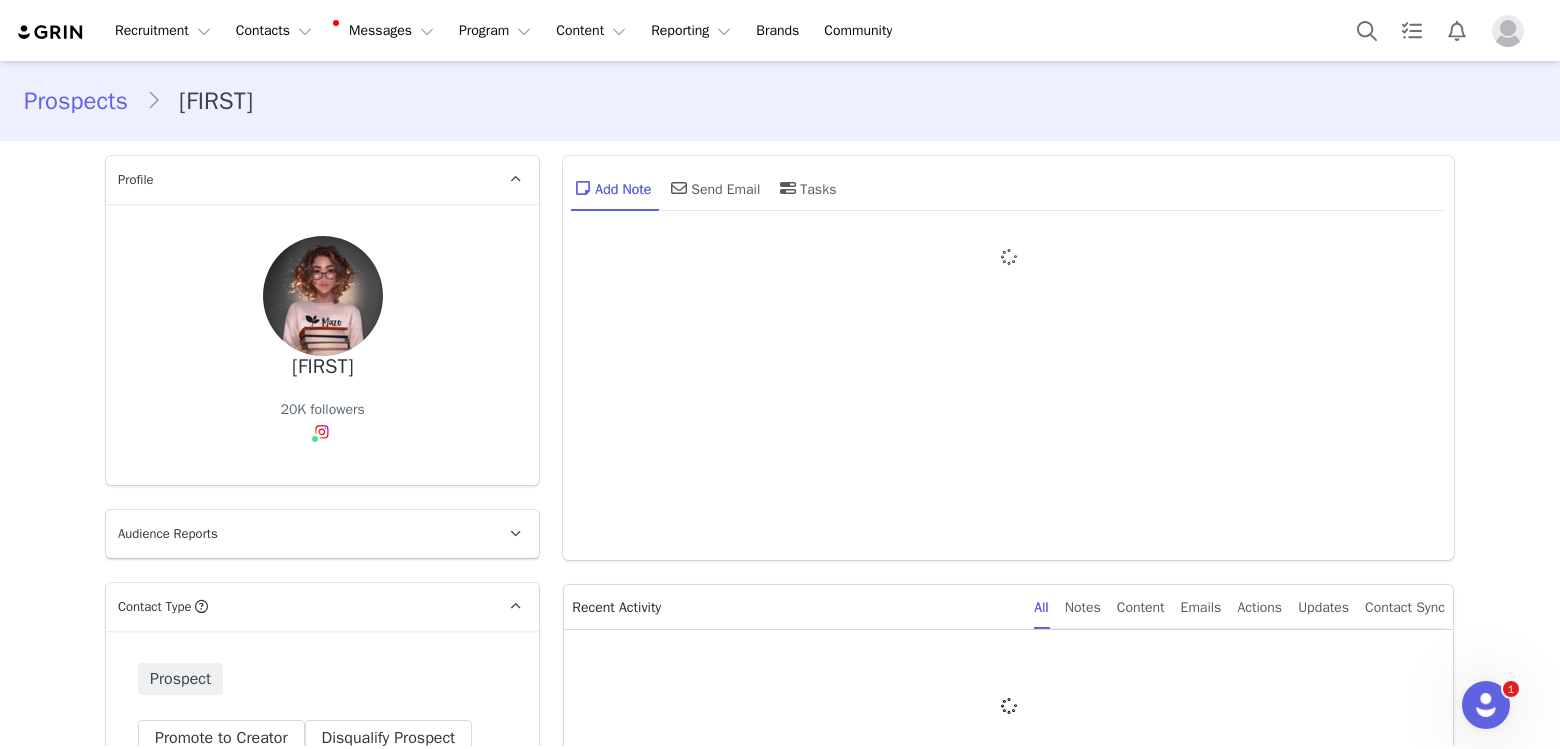 type on "+1 (United States)" 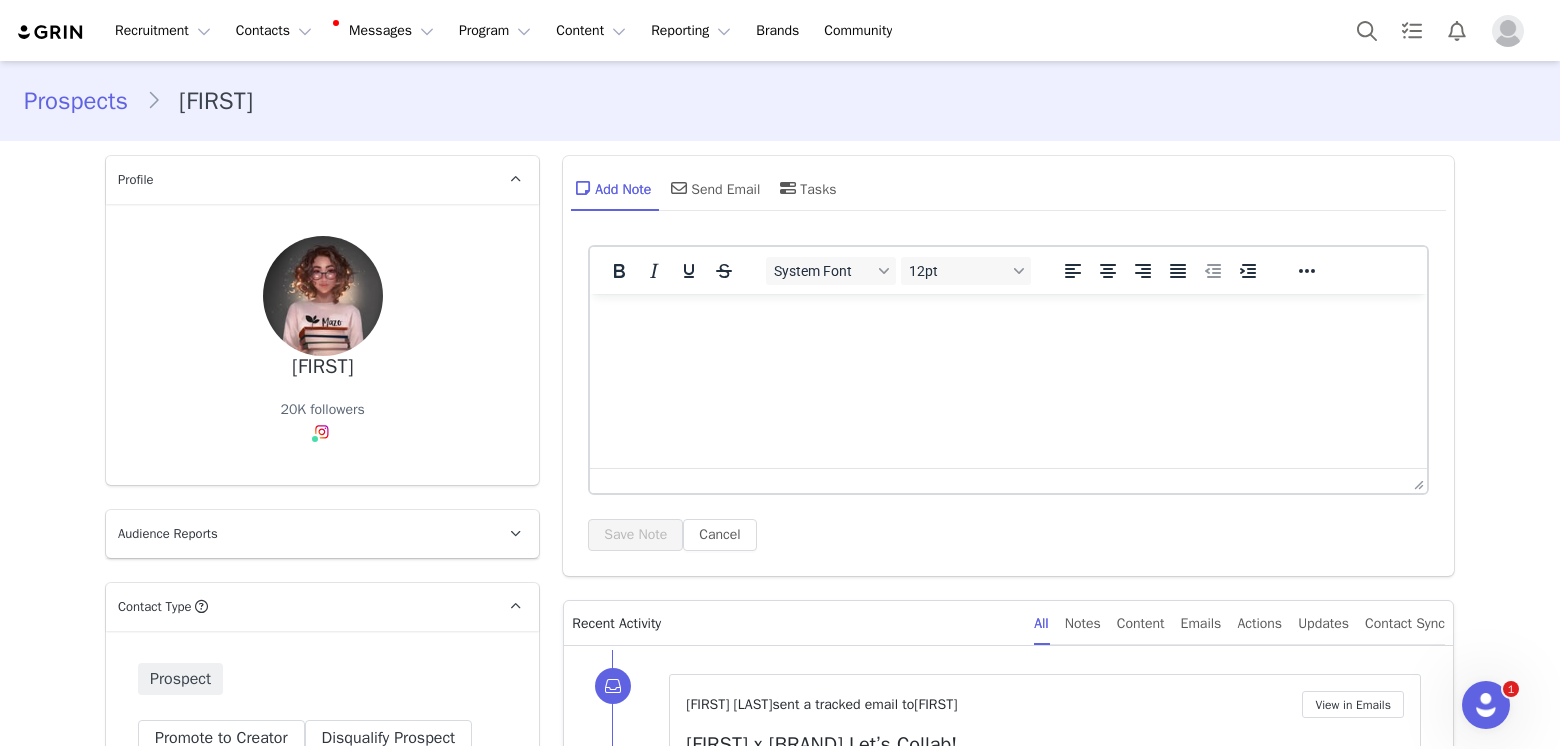 scroll, scrollTop: 0, scrollLeft: 0, axis: both 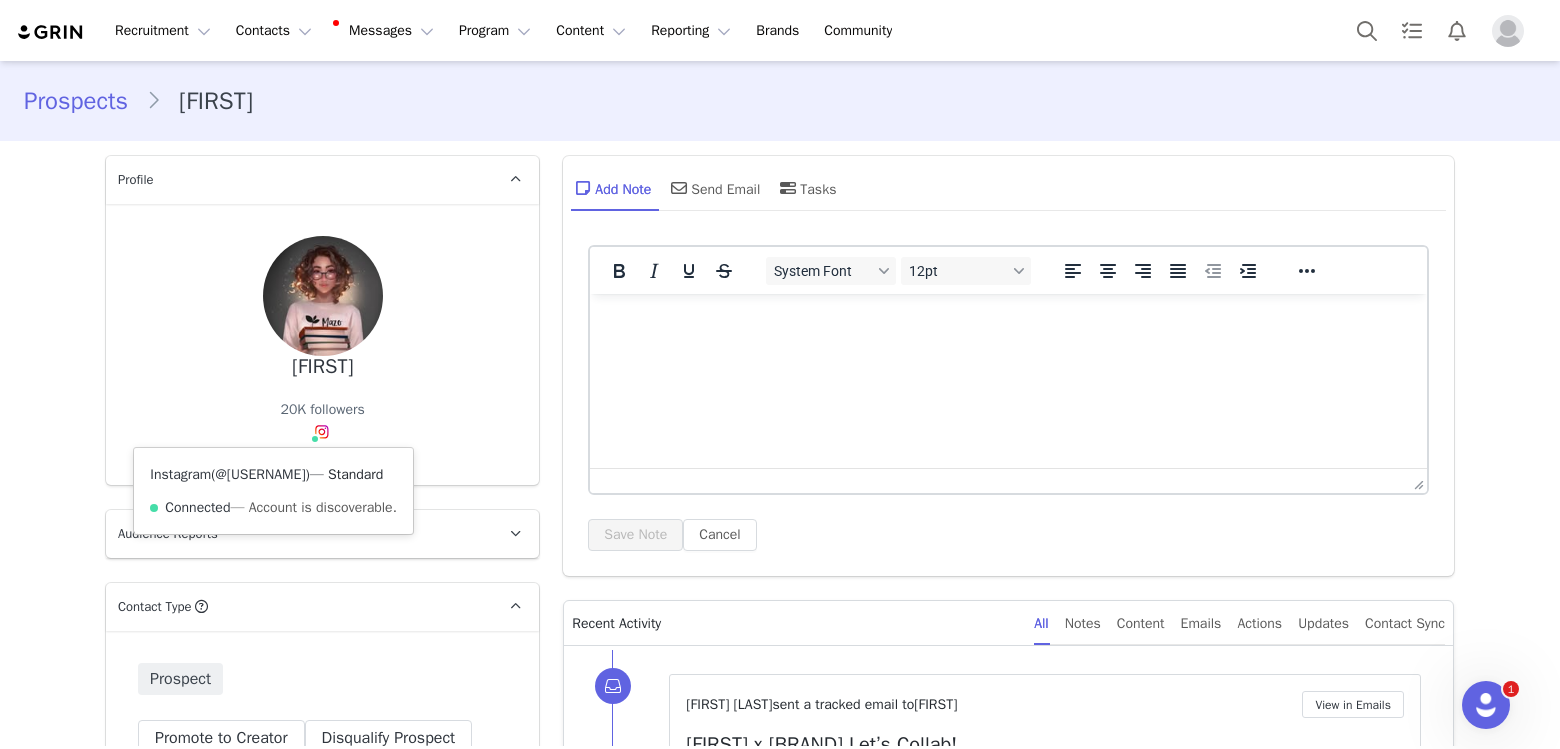 click on "@[USERNAME]" at bounding box center [261, 474] 